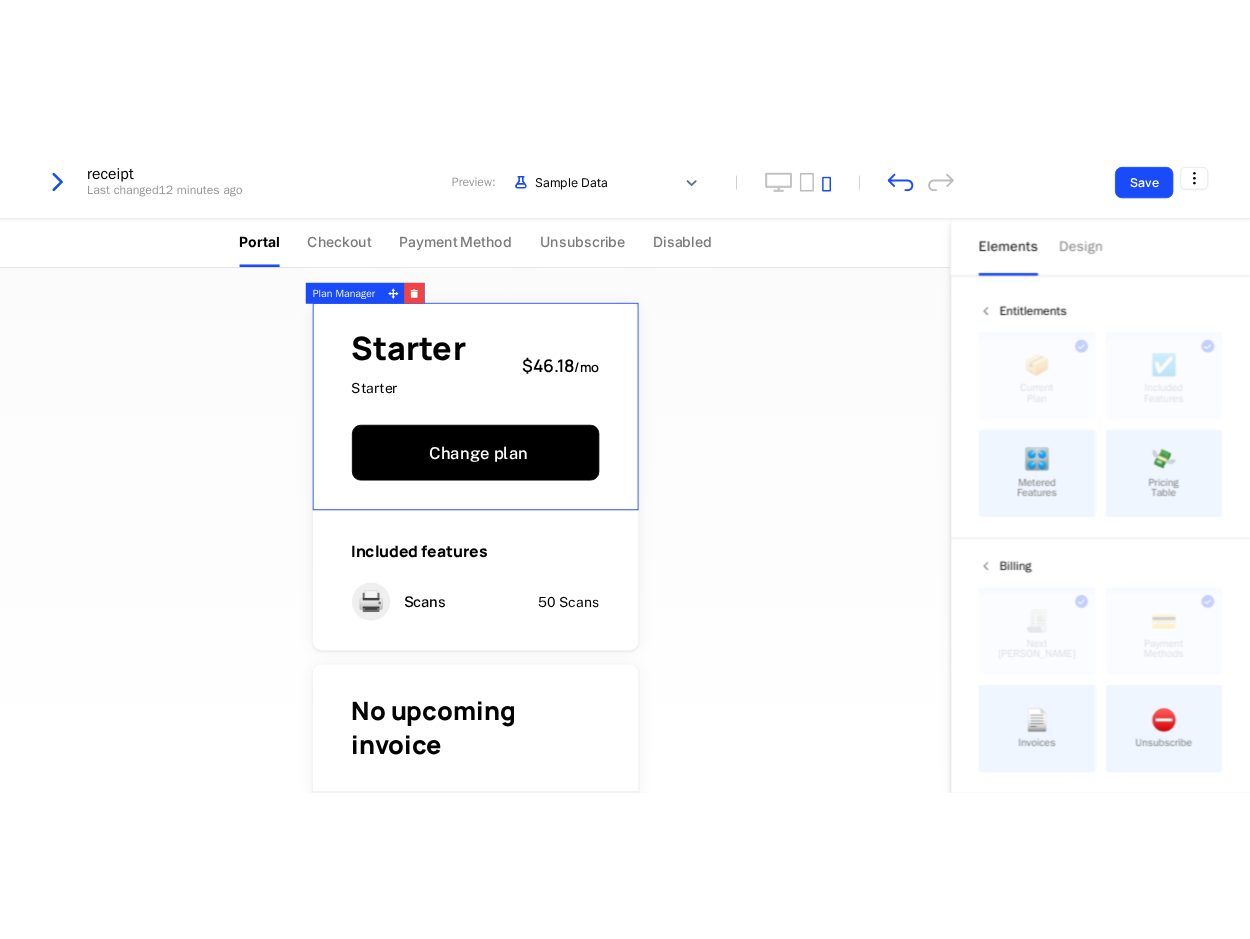 scroll, scrollTop: 0, scrollLeft: 0, axis: both 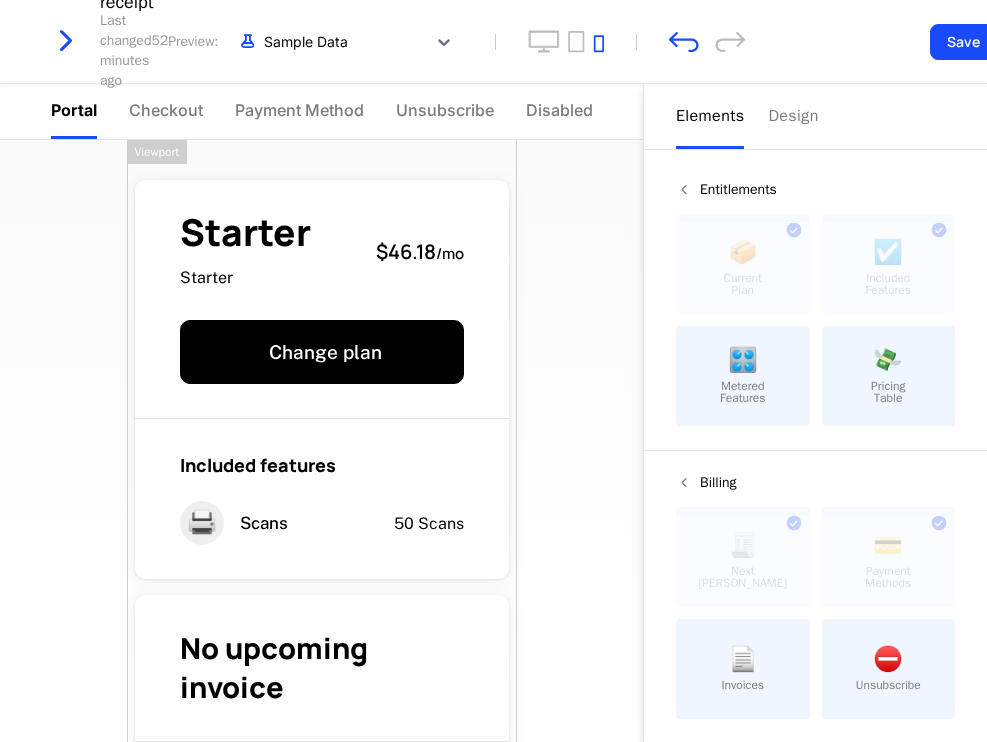 click on "Starter Starter $46.18 / mo Change plan Included features 🖨️ Scans 50   Scans No upcoming invoice Payment Method Card ending in   4242 Edit Powered by" at bounding box center (321, 441) 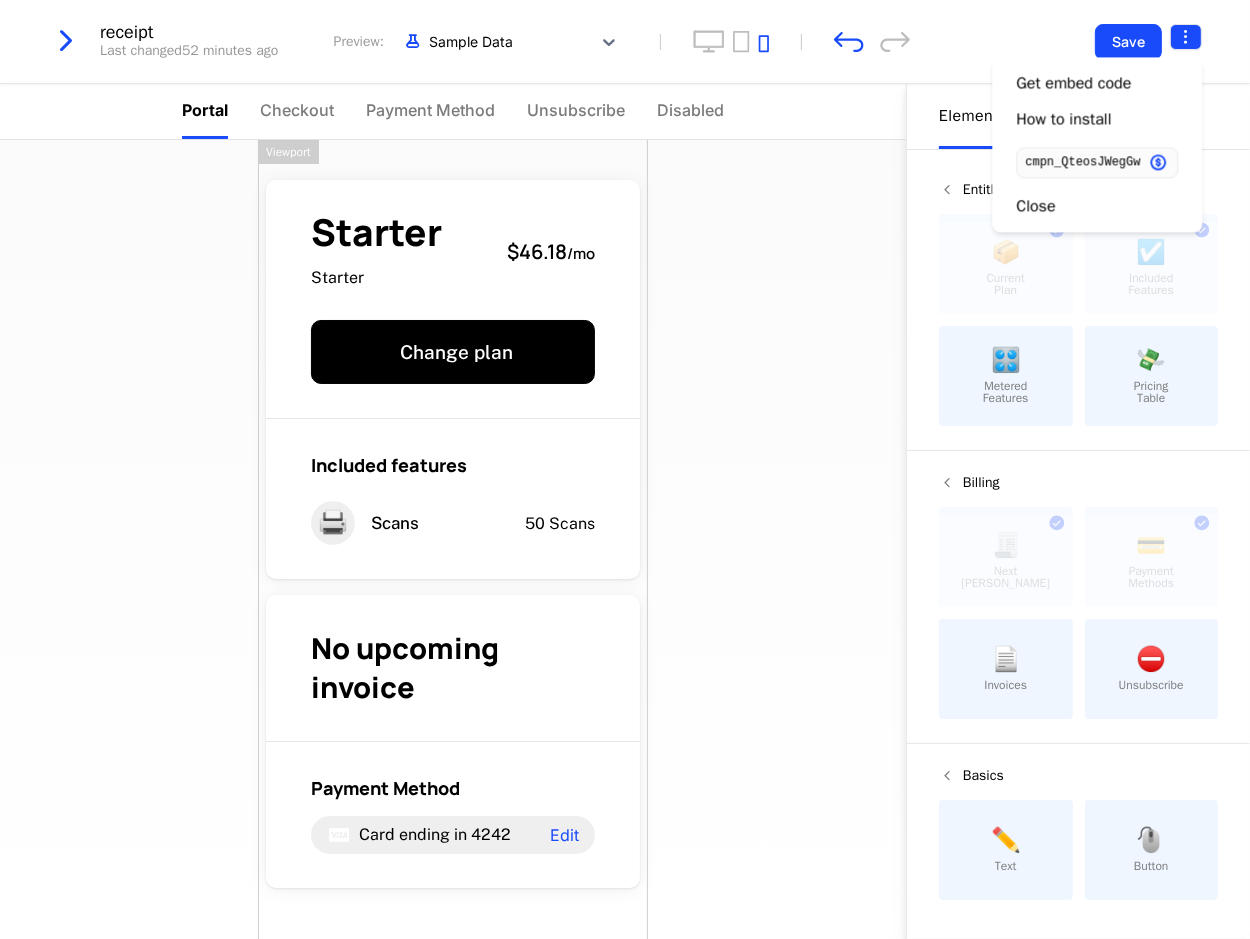 click on "[URL] Development Dev Features Features Flags Catalog Plans Add Ons Configuration Companies Companies Users More Events Components 12 days left receipt Last changed  52 minutes ago Preview: Sample Data Save Portal Checkout Payment Method Unsubscribe Disabled Starter Starter $46.18 / mo Change plan Included features 🖨️ Scans 50   Scans No upcoming invoice Payment Method Card ending in   4242 Edit Powered by   Elements Design Entitlements 📦 Current Plan This component can only be used once ☑️ Included Features This component can only be used once 🎛️ Metered Features 💸 Pricing Table Billing 🧾 Next Bill Due This component can only be used once 💳 Payment Methods This component can only be used once 📄 Invoices ⛔️ Unsubscribe Basics ✏️ Text 🖱️ Button Viewport
Best Viewed on Desktop You're currently viewing this on a  mobile device . For the best experience,   we recommend using a desktop or larger screens Got it  Get embed code How to install Close" at bounding box center (625, 469) 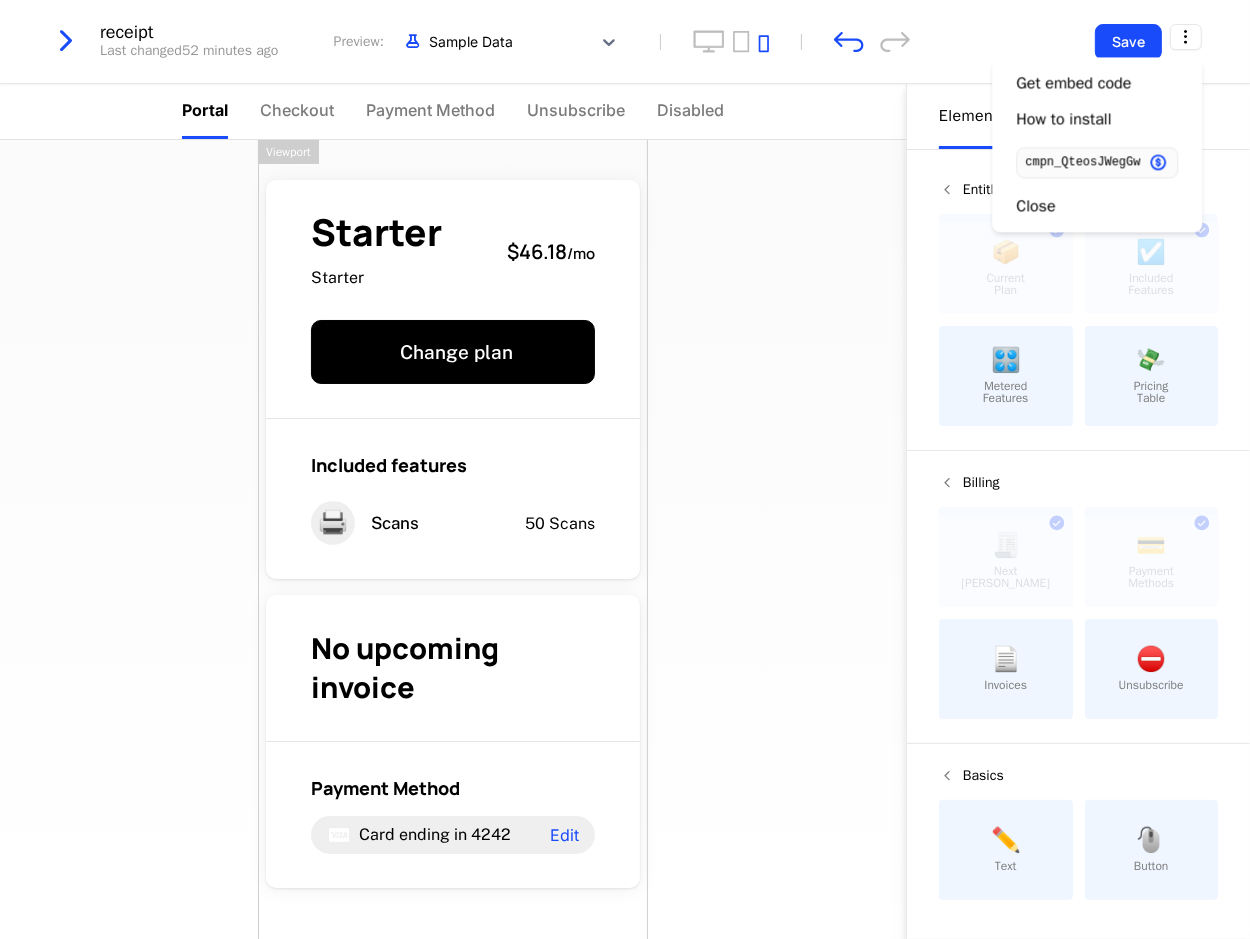 click on "Get embed code How to install cmpn_QteosJWegGw Close" at bounding box center (1097, 144) 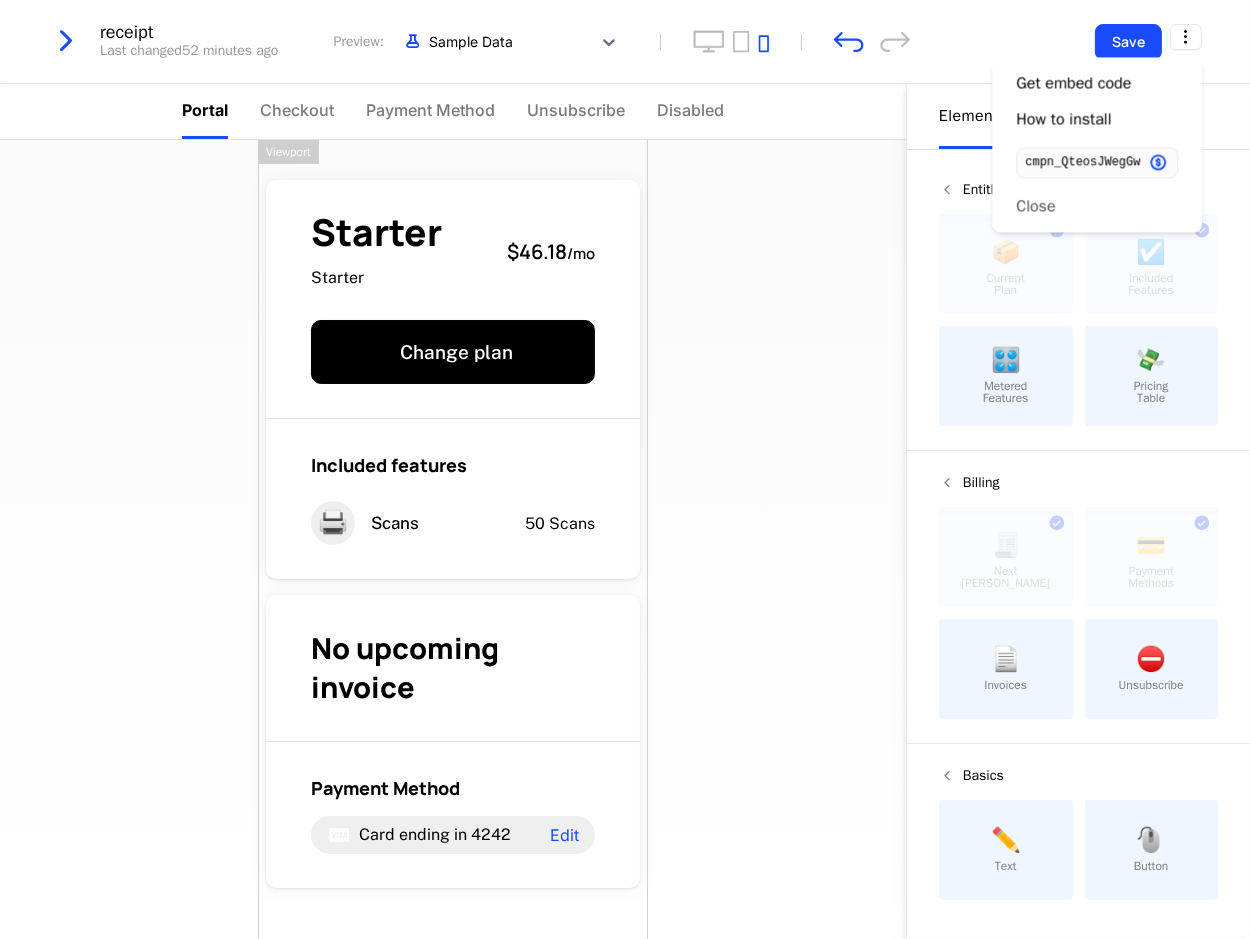 click on "Close" at bounding box center [1035, 206] 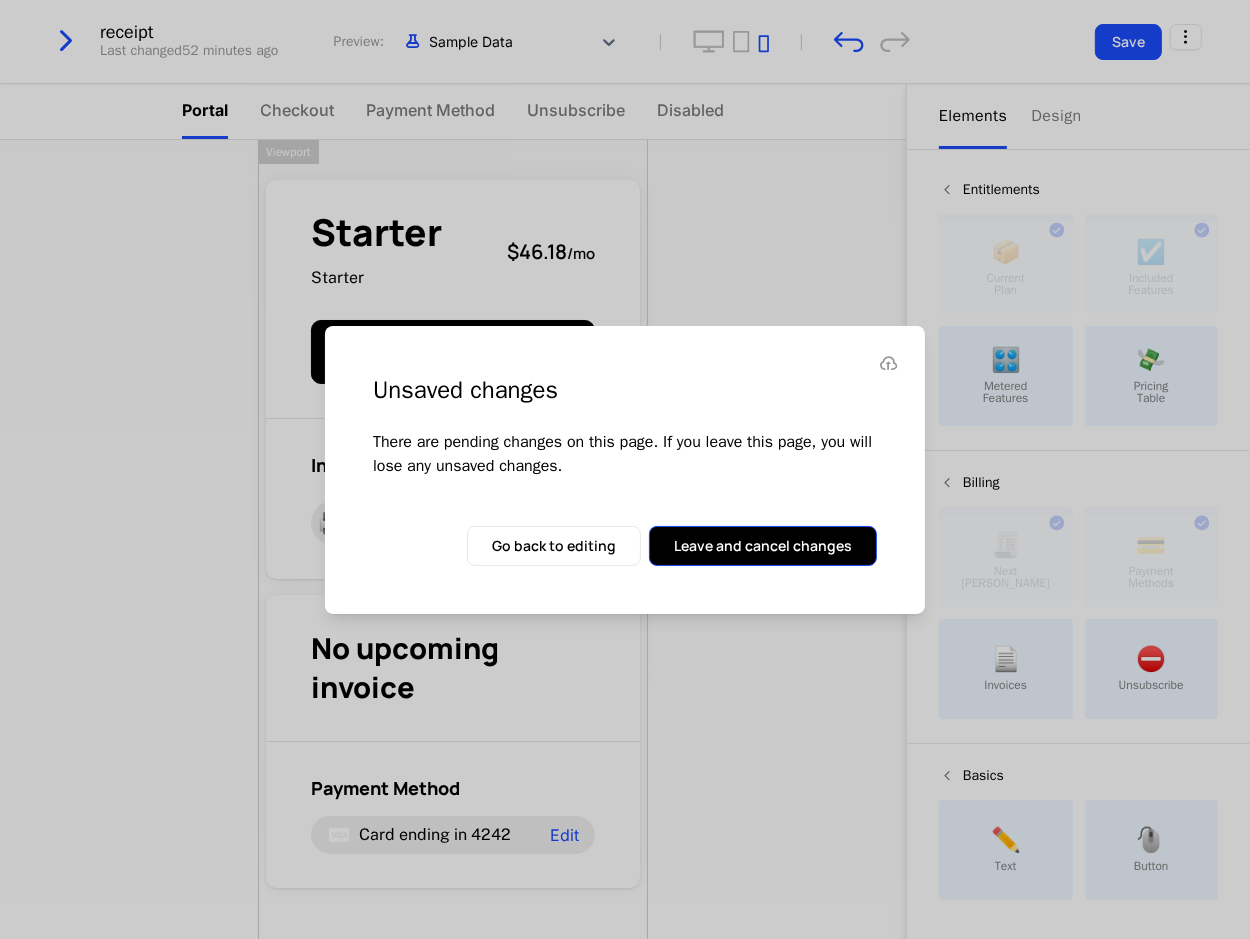 click on "Leave and cancel changes" at bounding box center [763, 546] 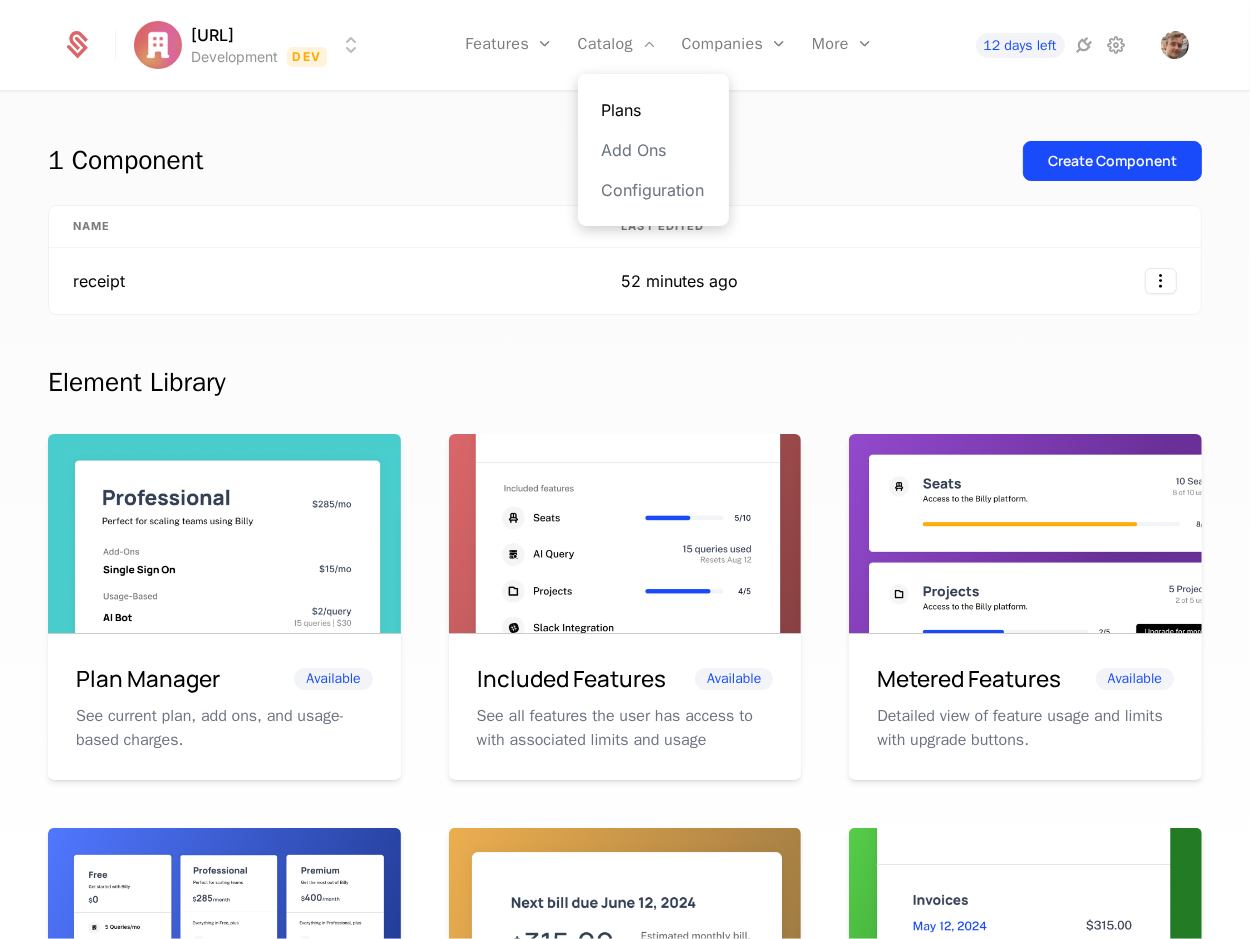 click on "Plans" at bounding box center (653, 110) 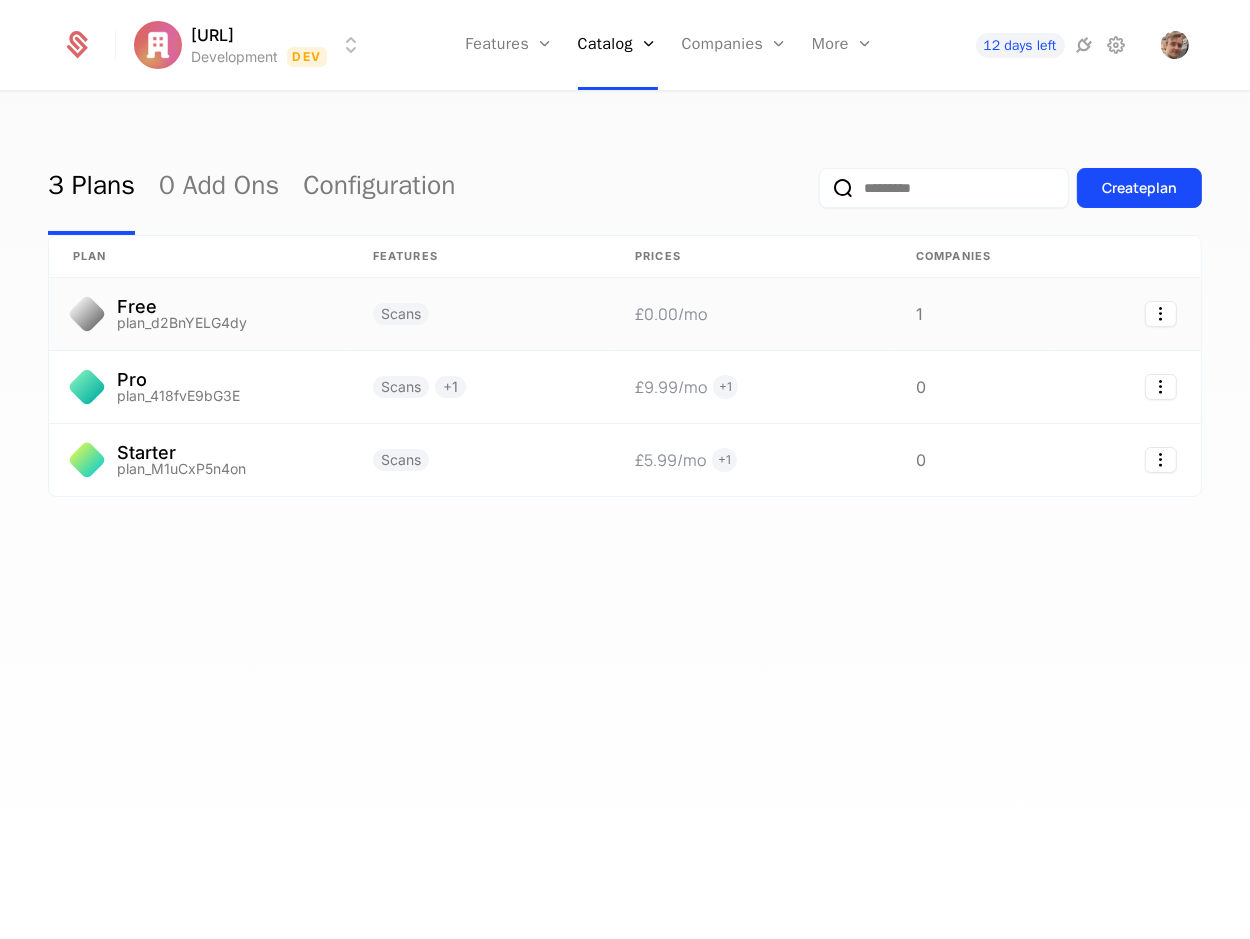 click on "plan_d2BnYELG4dy" at bounding box center (182, 323) 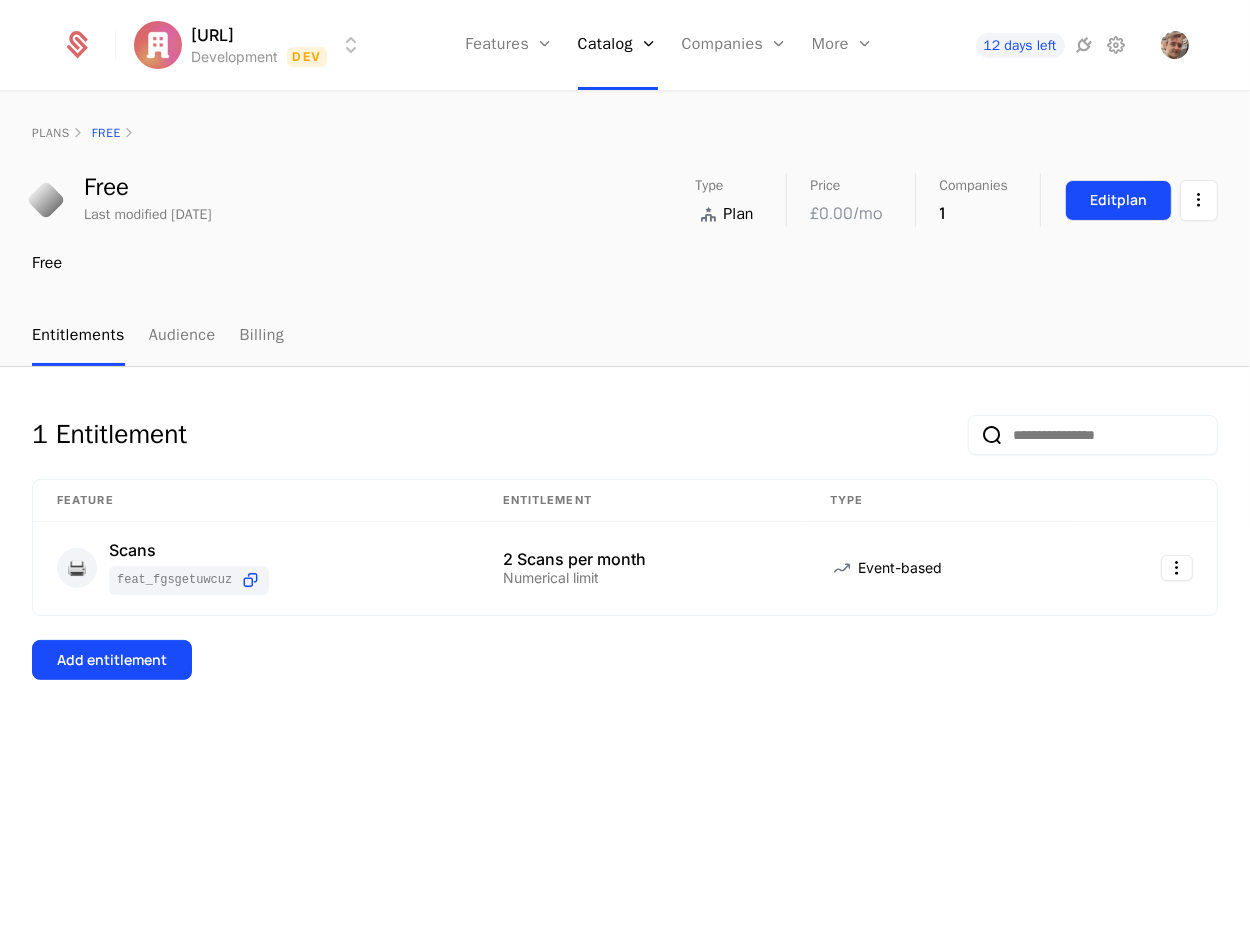 click on "Edit  plan" at bounding box center (1118, 200) 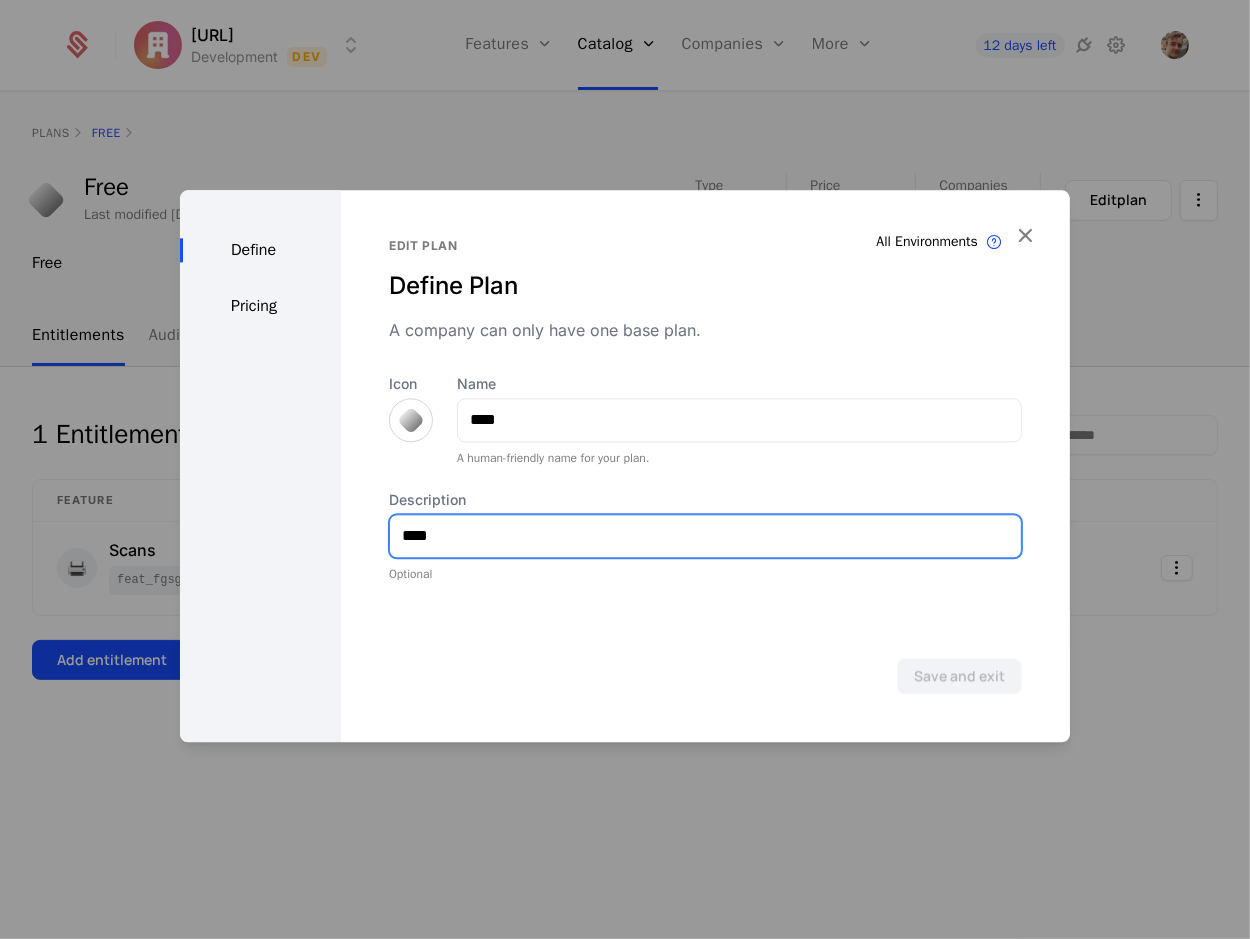 click on "****" at bounding box center (705, 536) 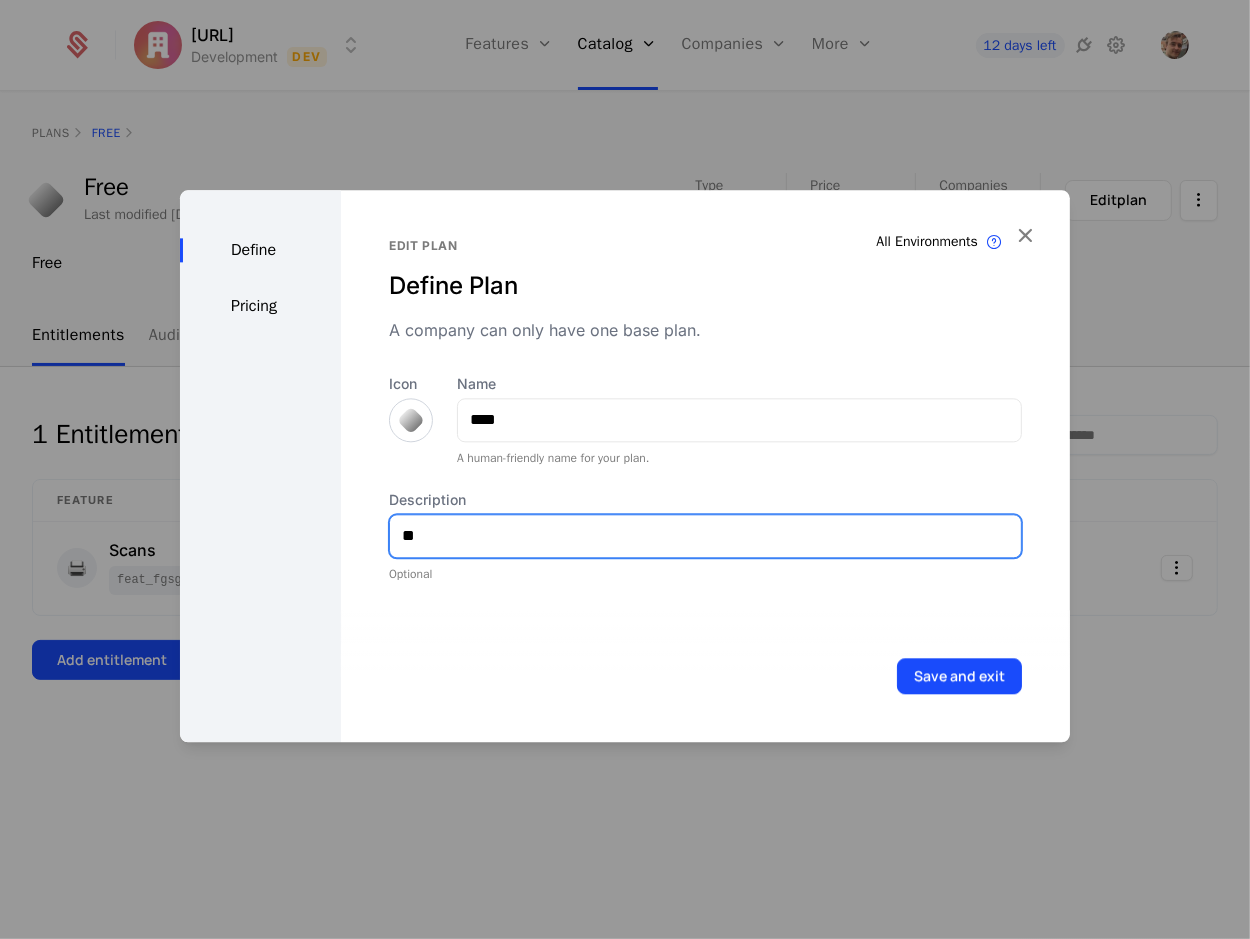 type on "*" 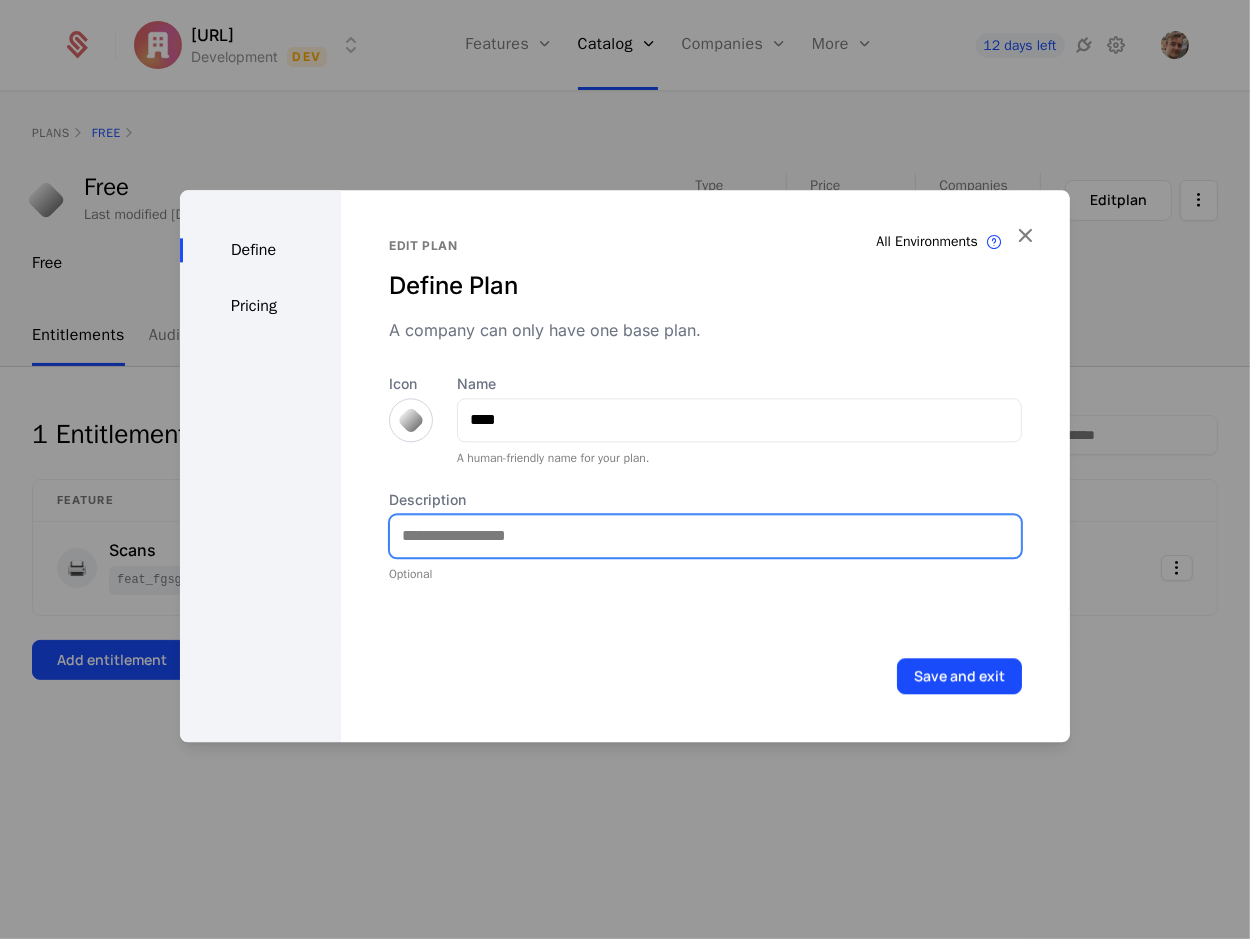 click on "Description" at bounding box center (705, 536) 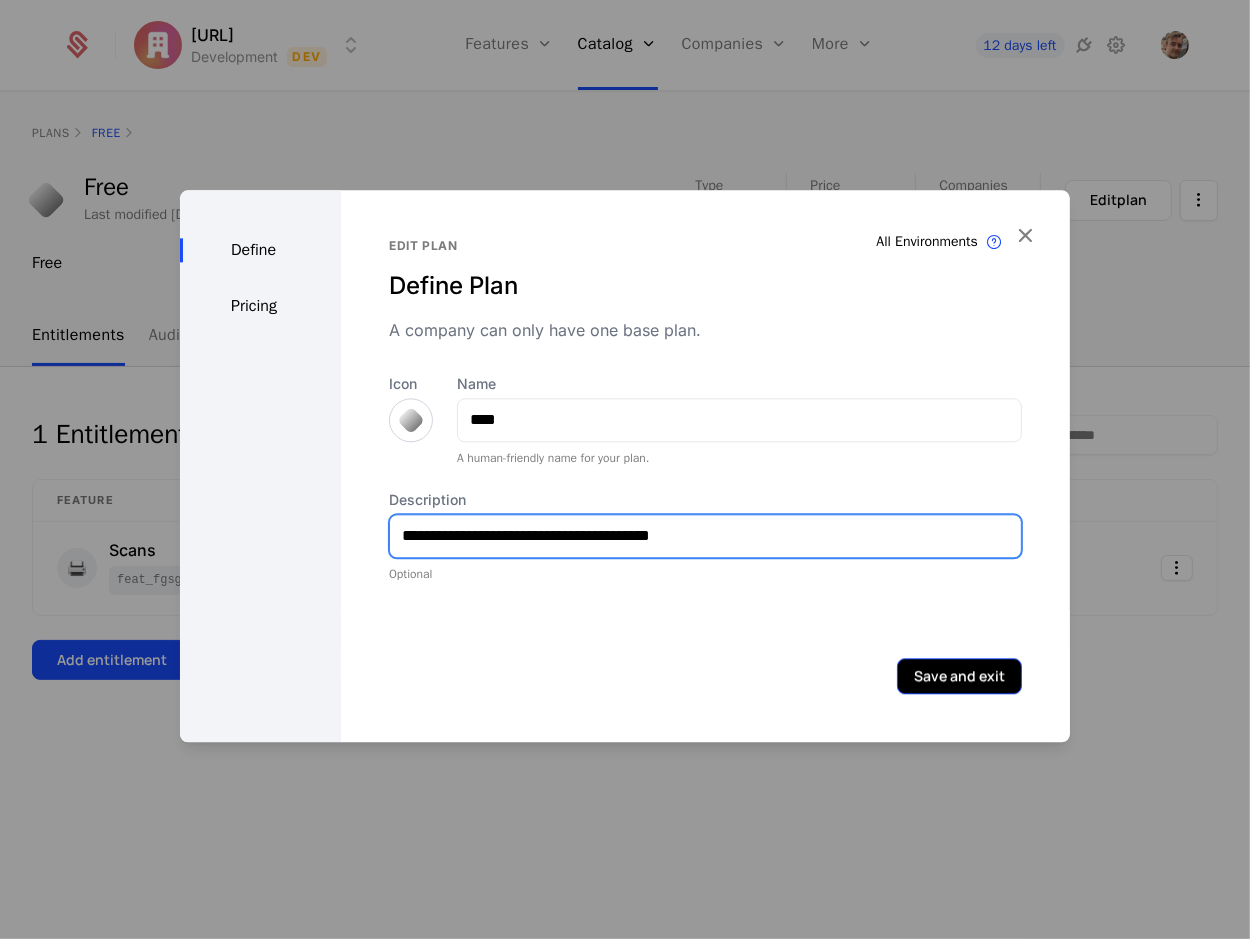 type on "**********" 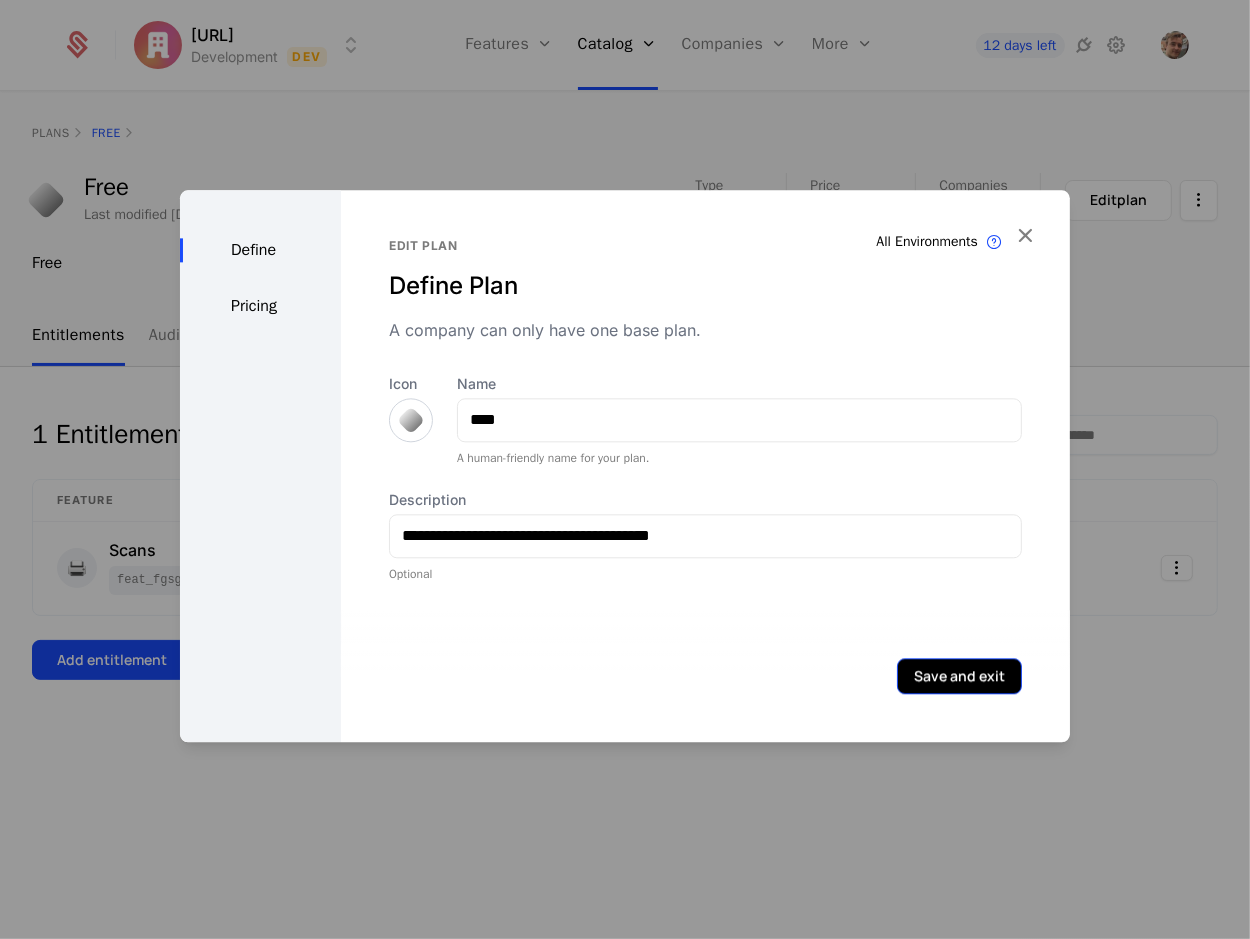 click on "Save and exit" at bounding box center (959, 676) 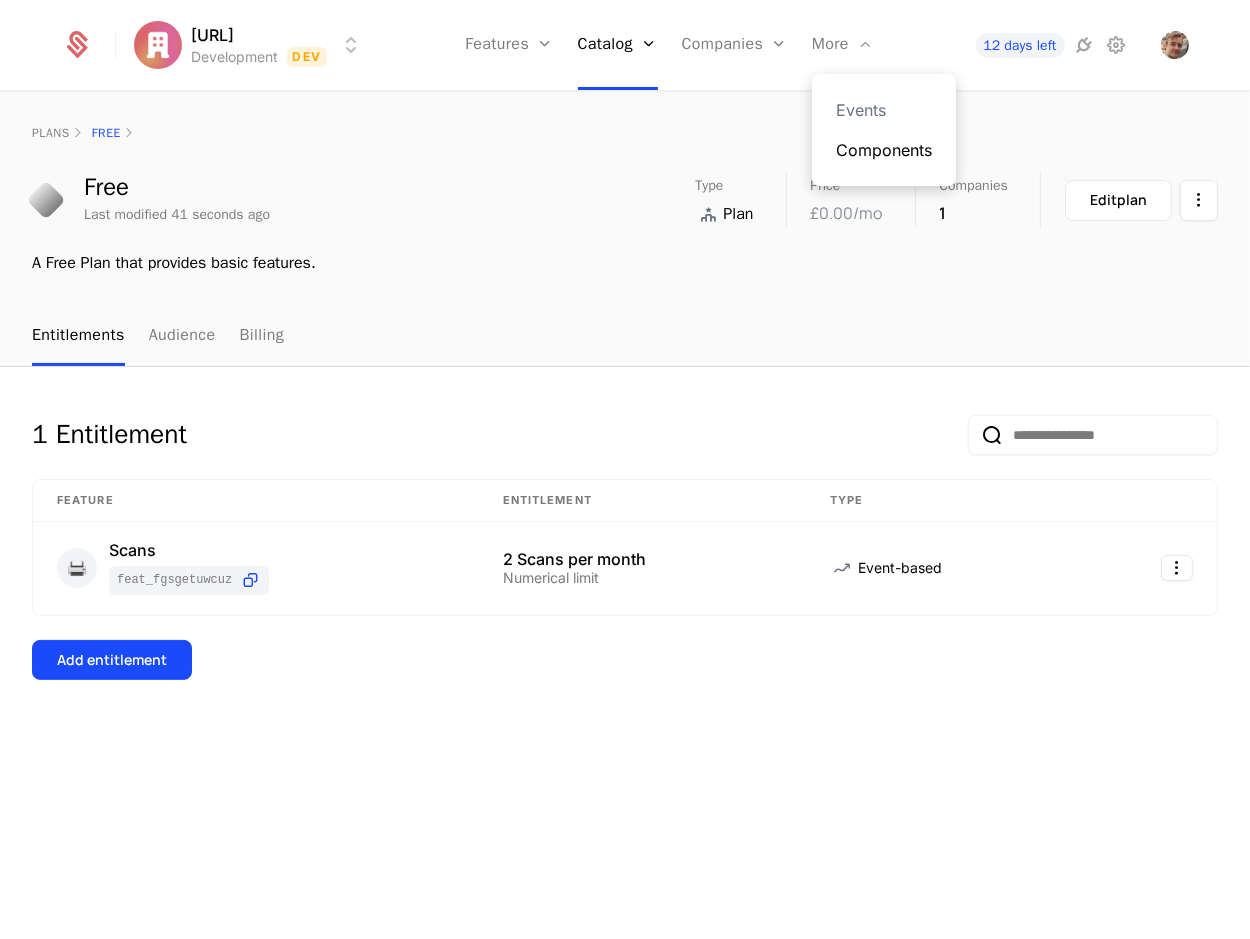 click on "Components" at bounding box center (884, 150) 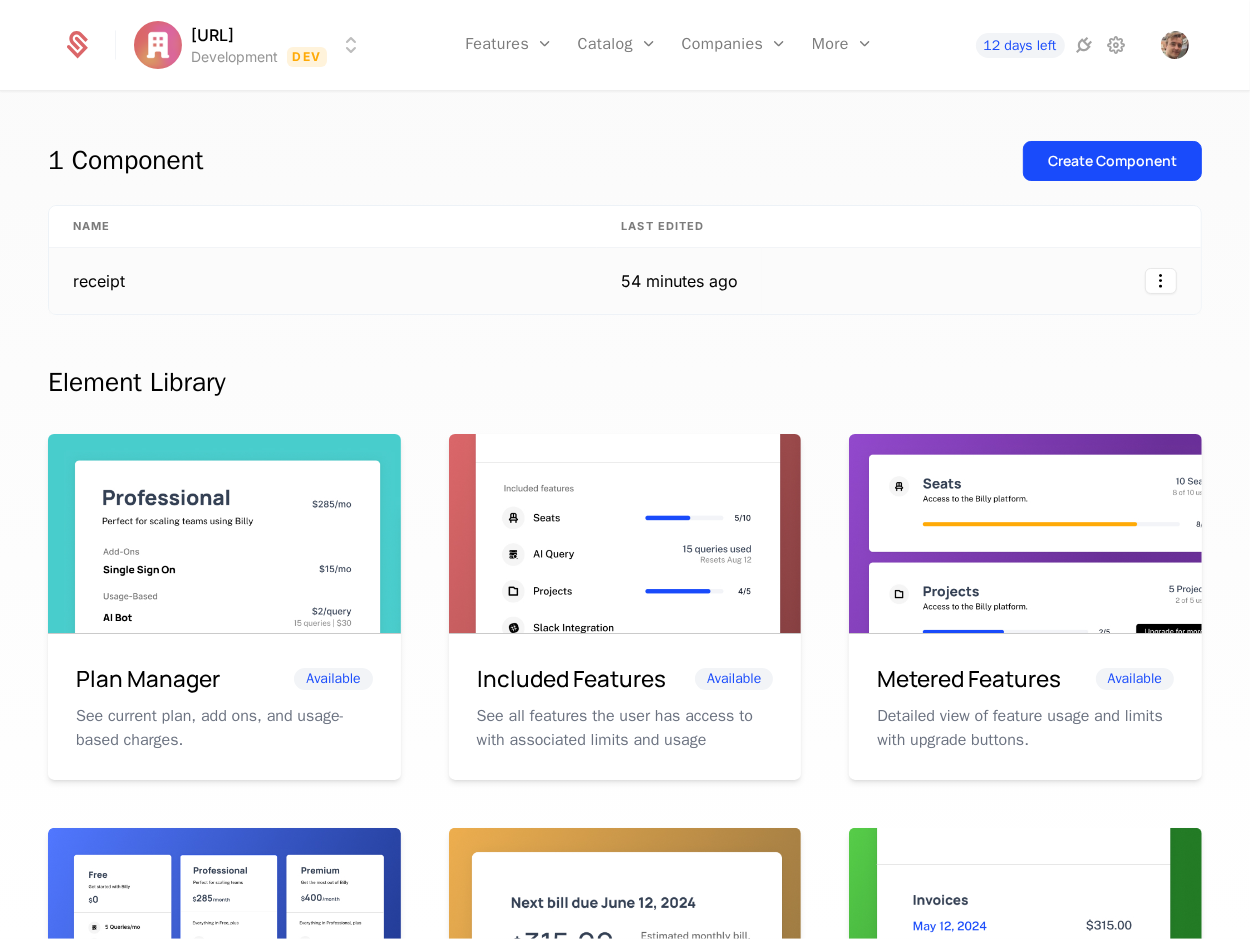 click on "54 minutes ago" at bounding box center [679, 281] 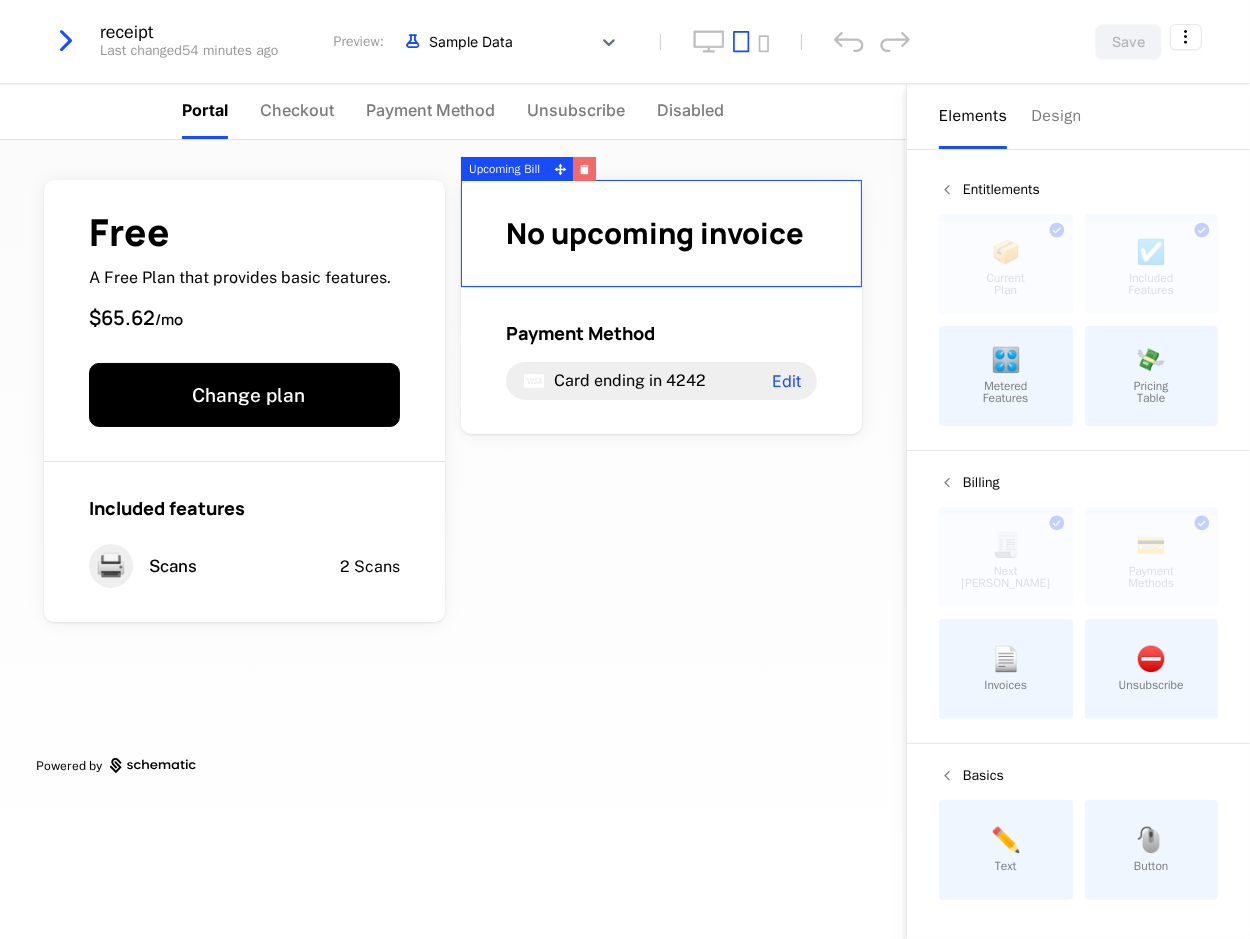 click 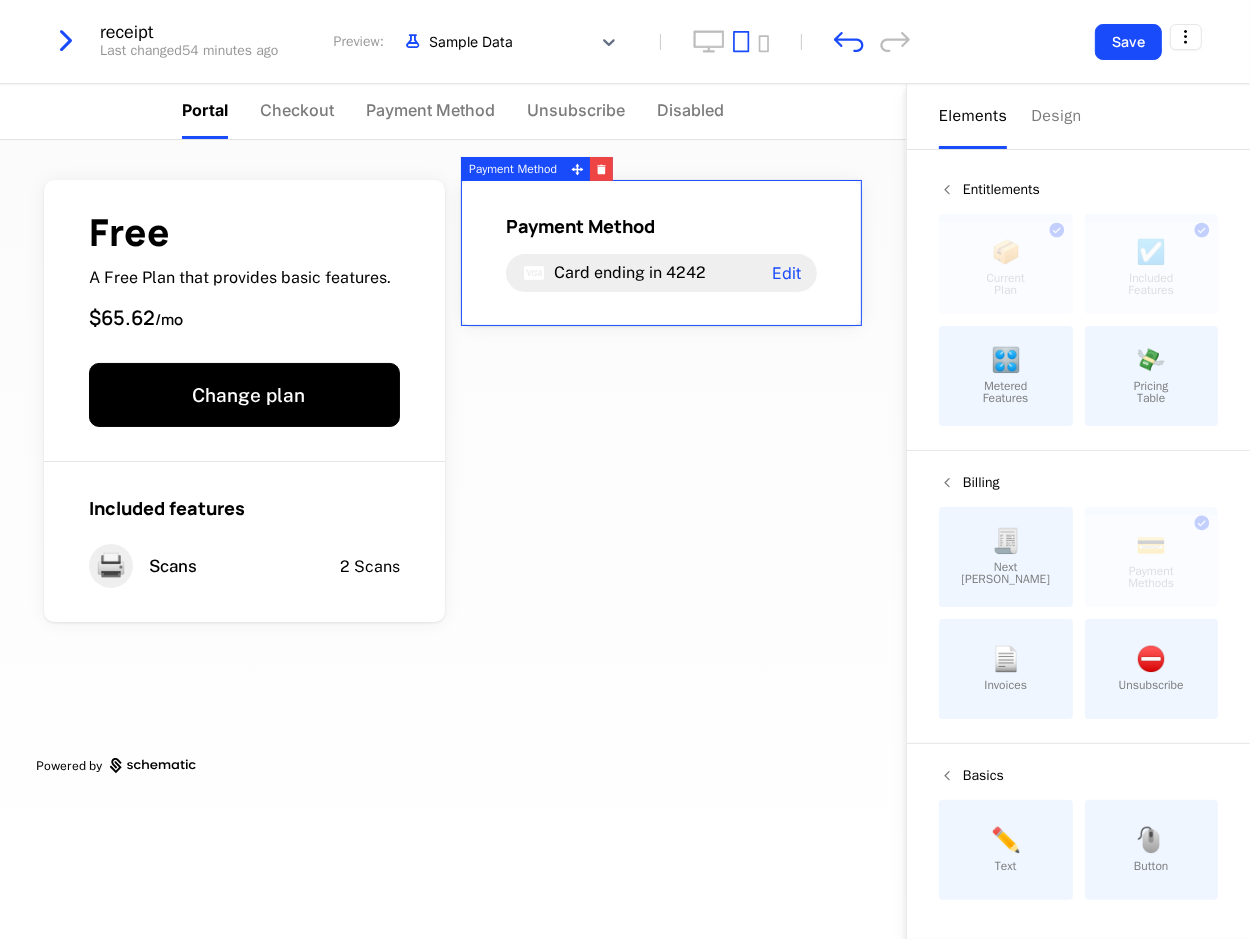 click on "Payment Method" at bounding box center [580, 226] 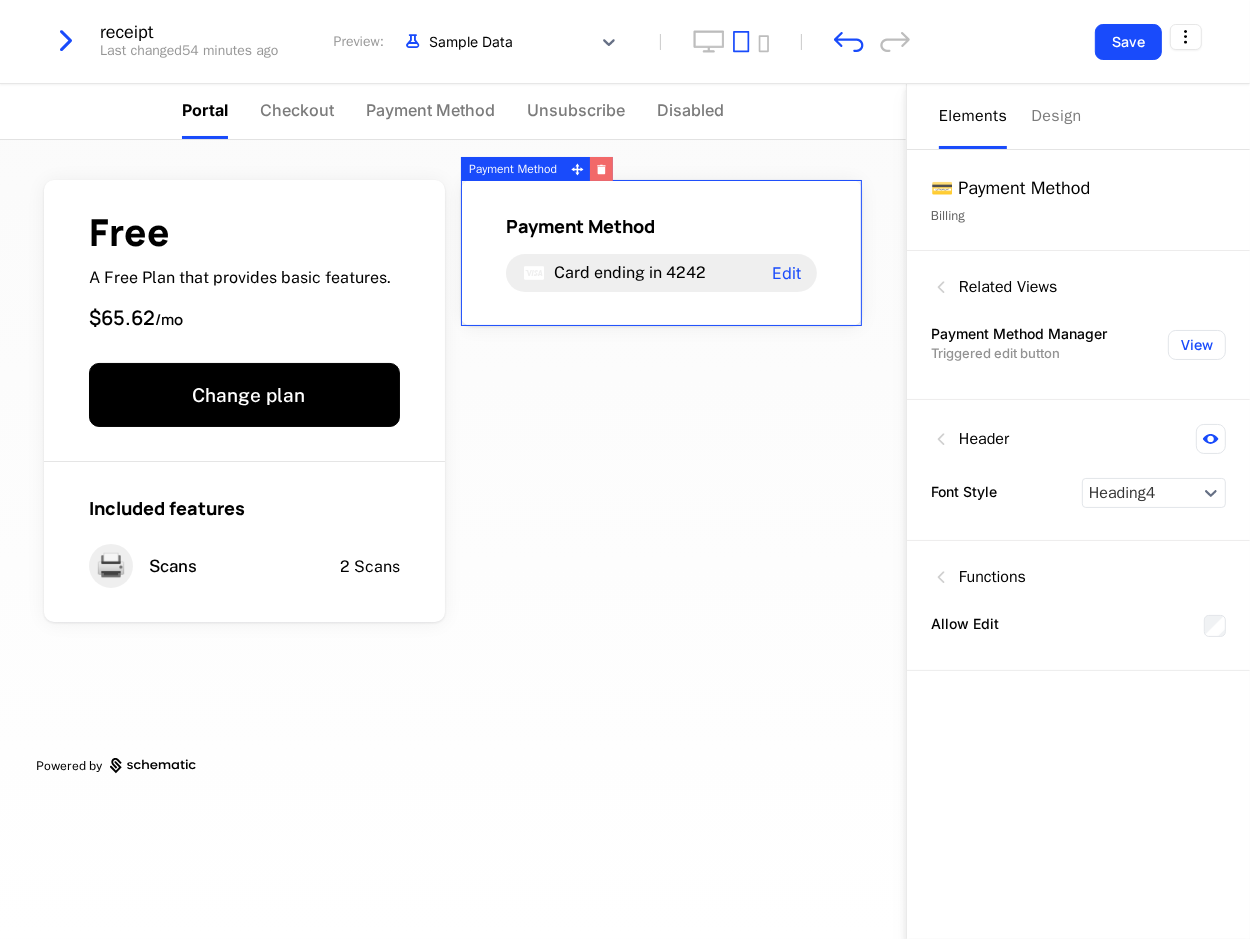 click at bounding box center (601, 169) 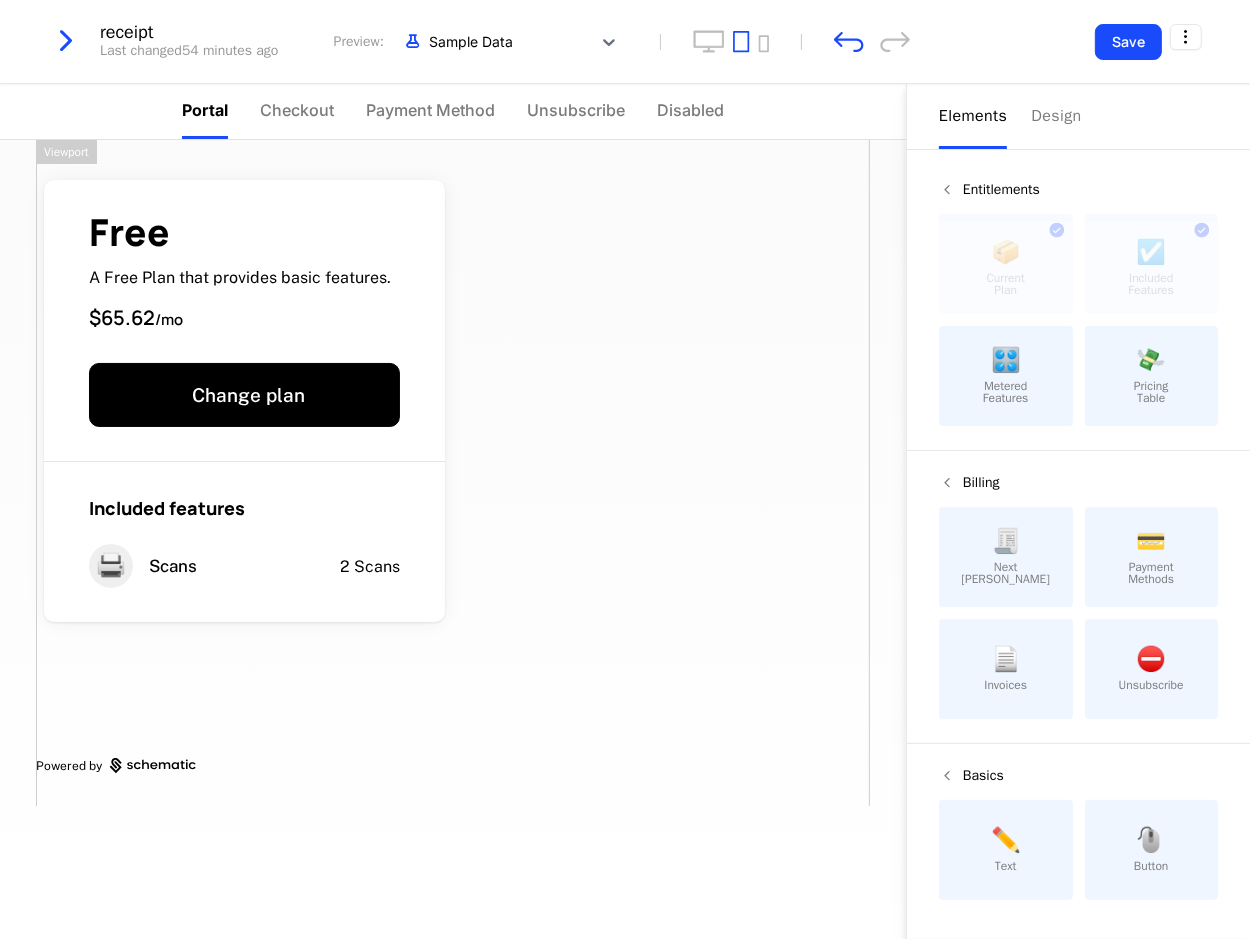 click on "🎛️" at bounding box center (1006, 360) 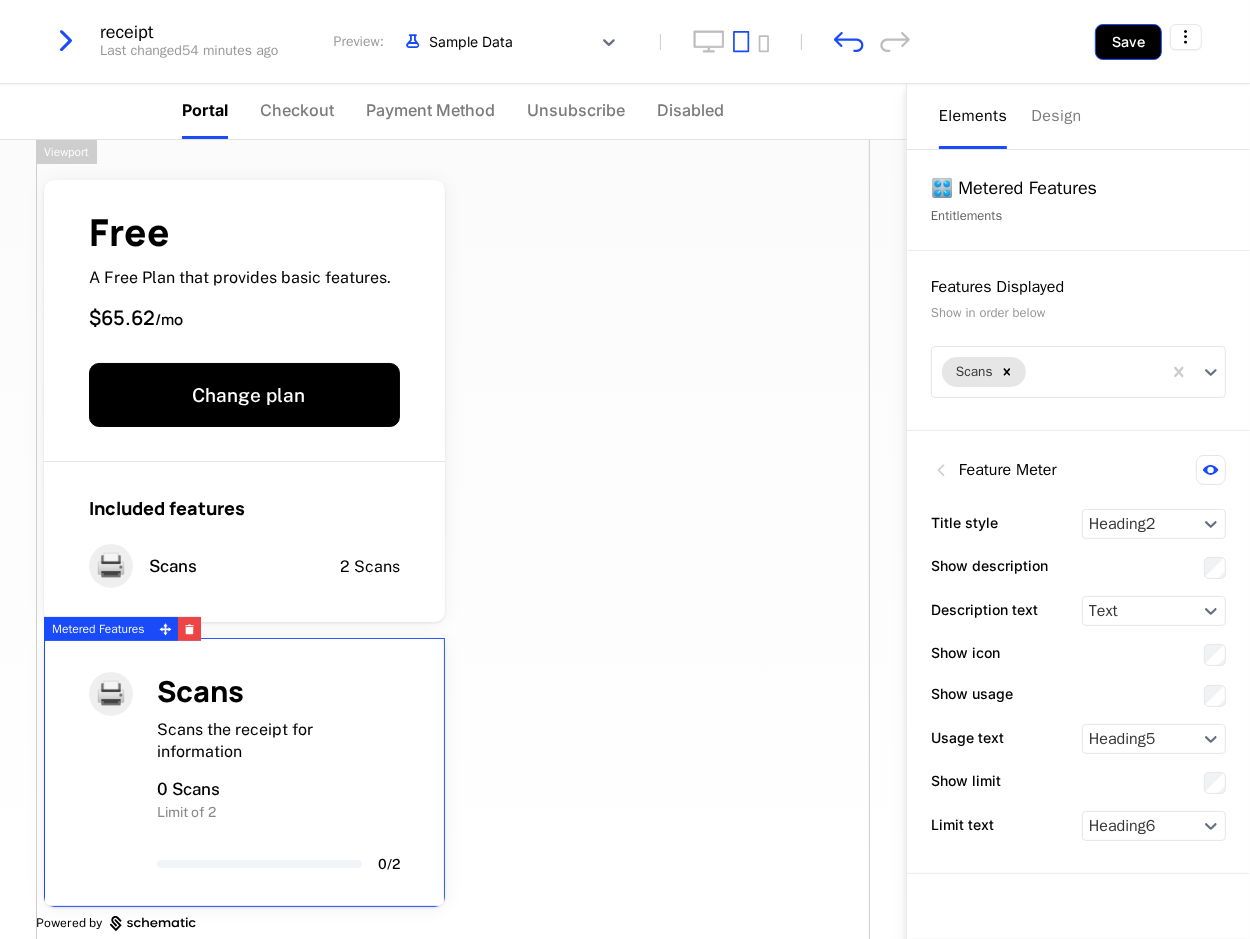 click on "Save" at bounding box center [1128, 42] 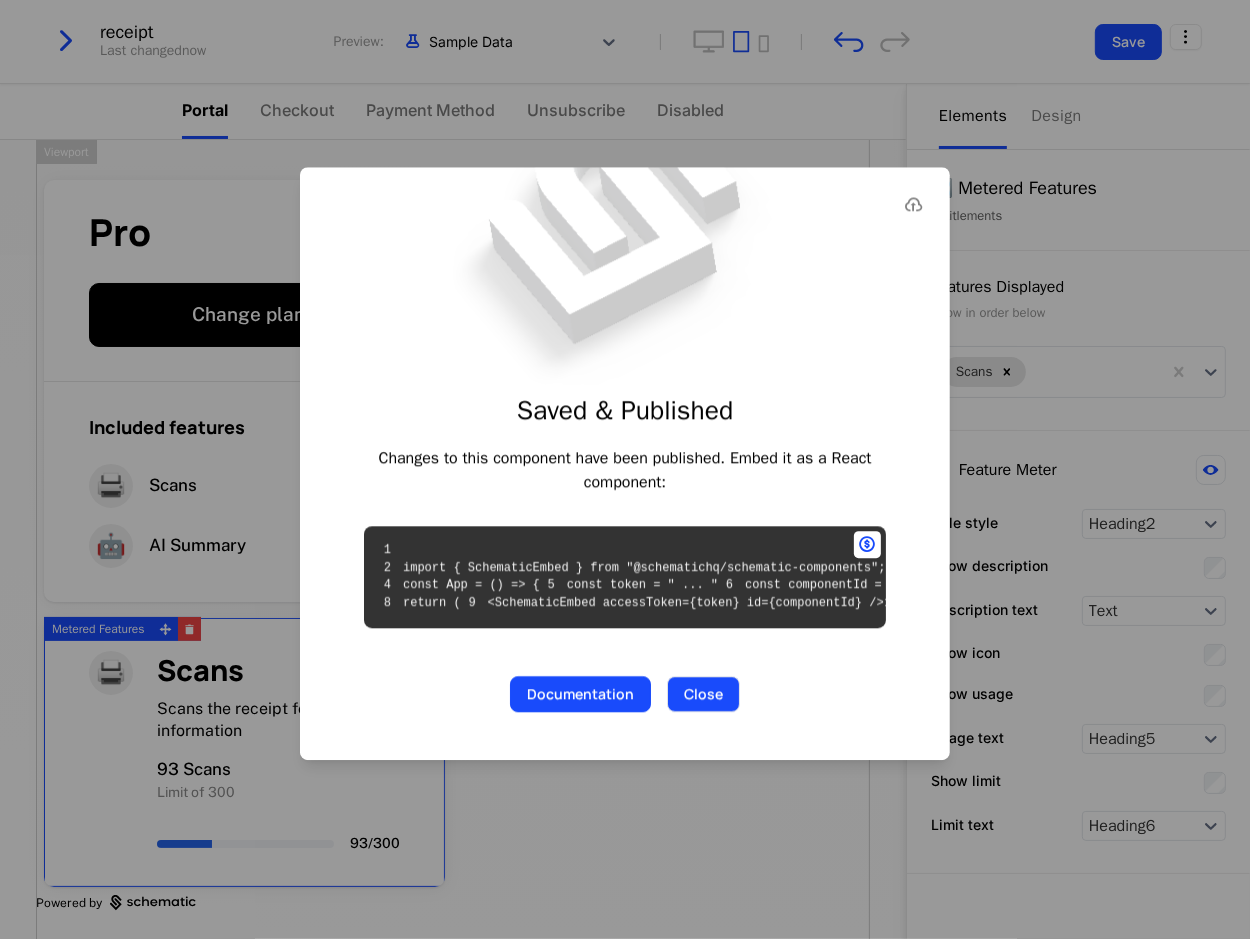 click on "Close" at bounding box center [703, 695] 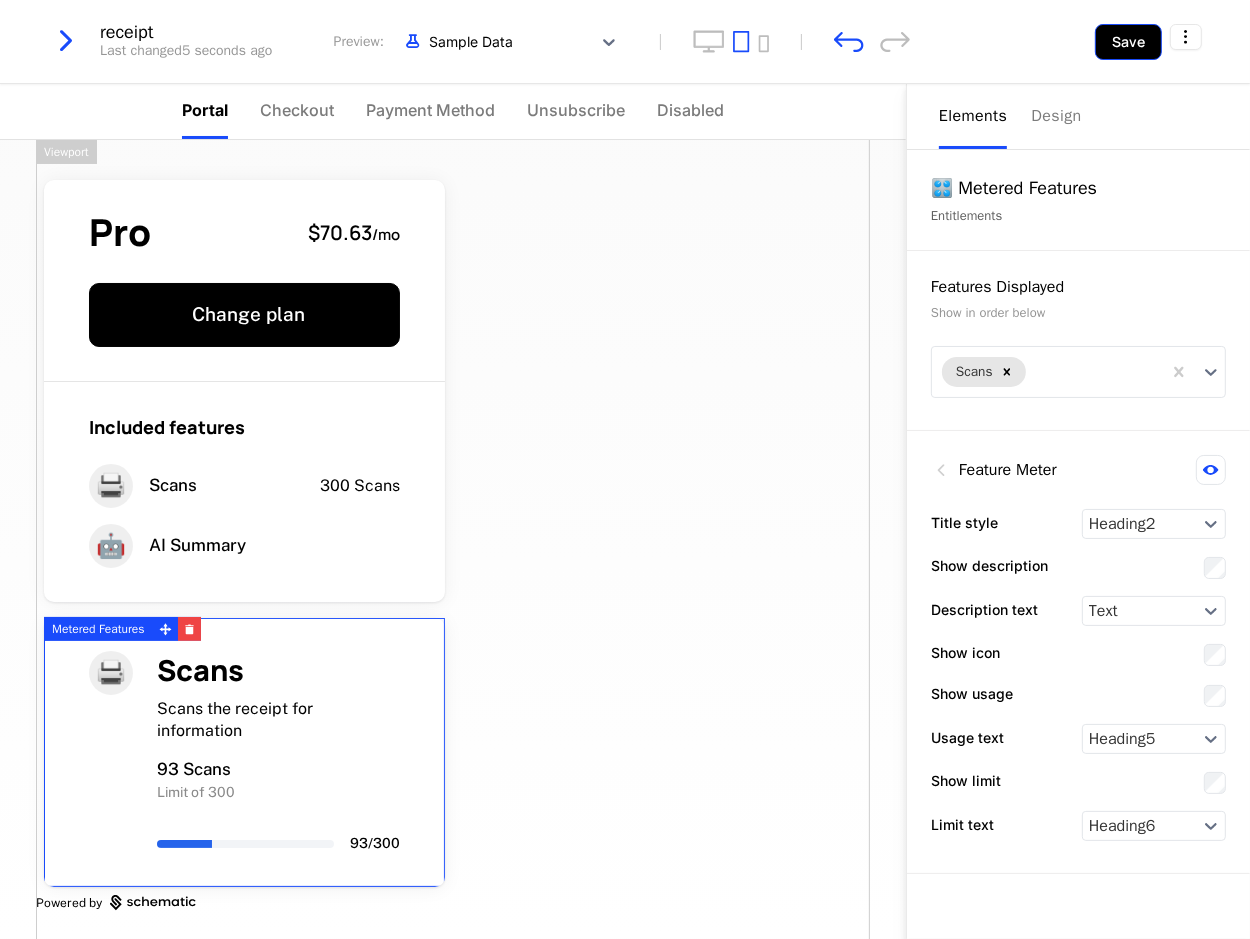 click on "Save" at bounding box center [1128, 42] 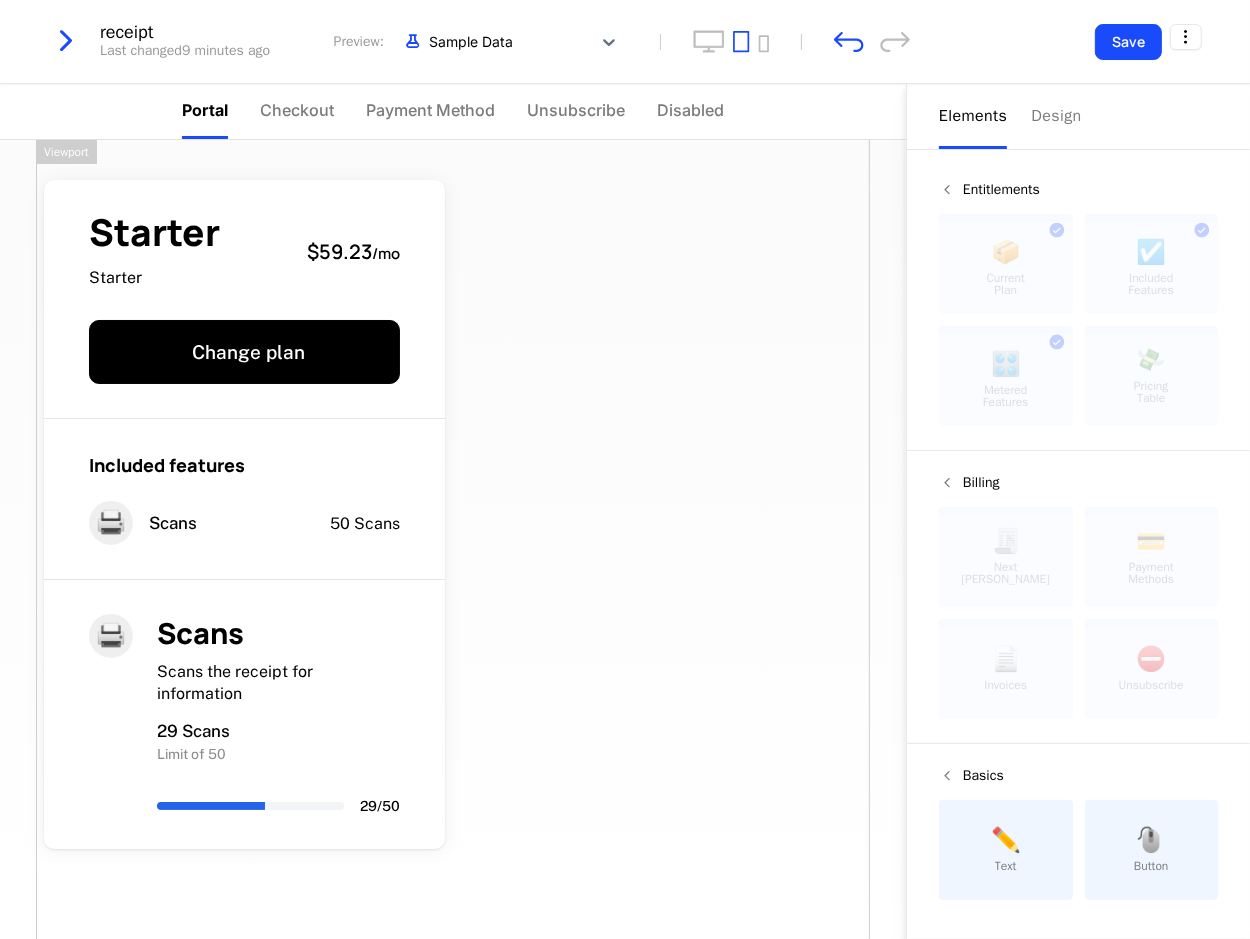 click on "Starter Starter $59.23 / mo Change plan Included features 🖨️ Scans 50   Scans 🖨️ Scans Scans the receipt for information 29   Scans Limit of 50 29 / 50 Powered by" at bounding box center (453, 587) 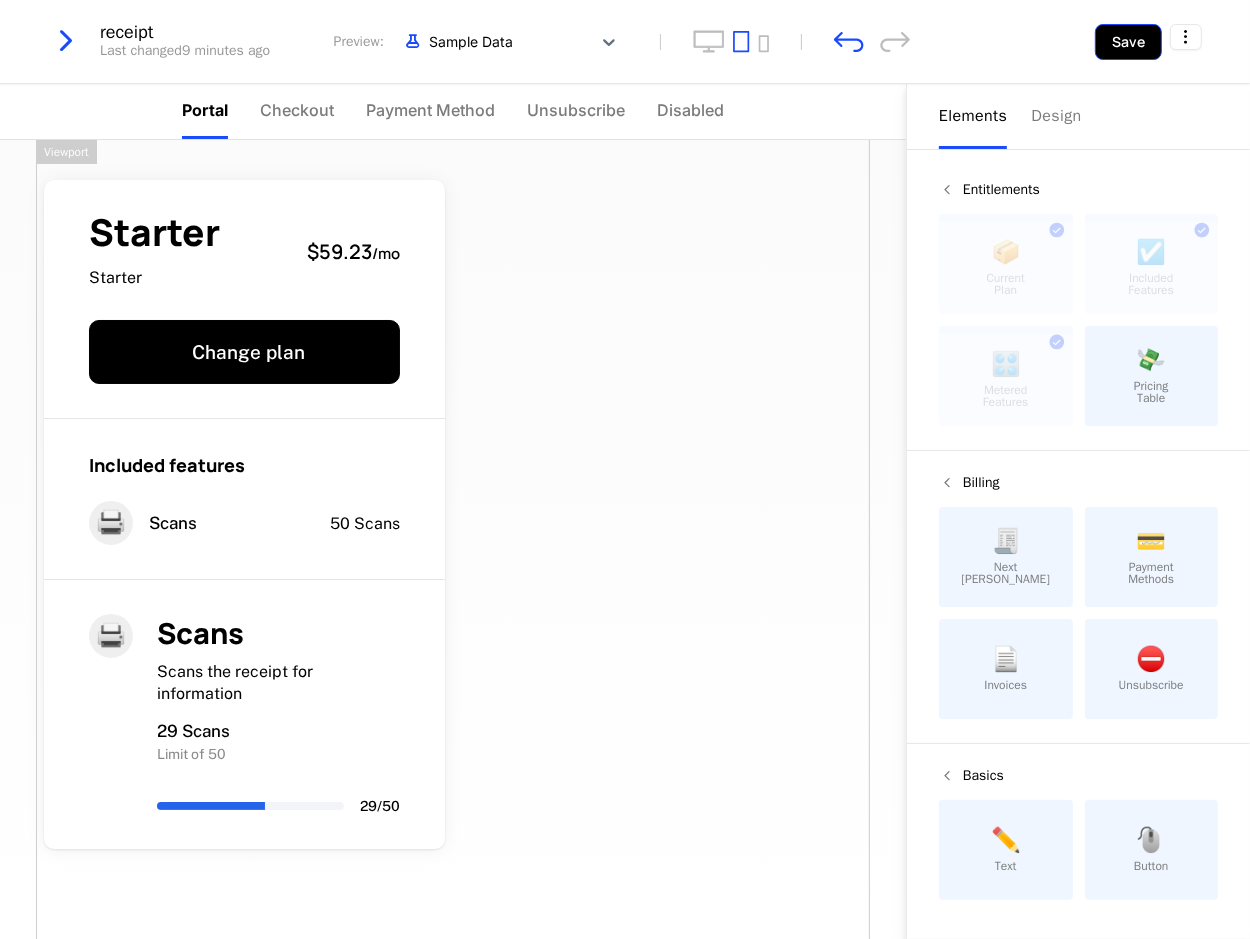 click on "Save" at bounding box center [1128, 42] 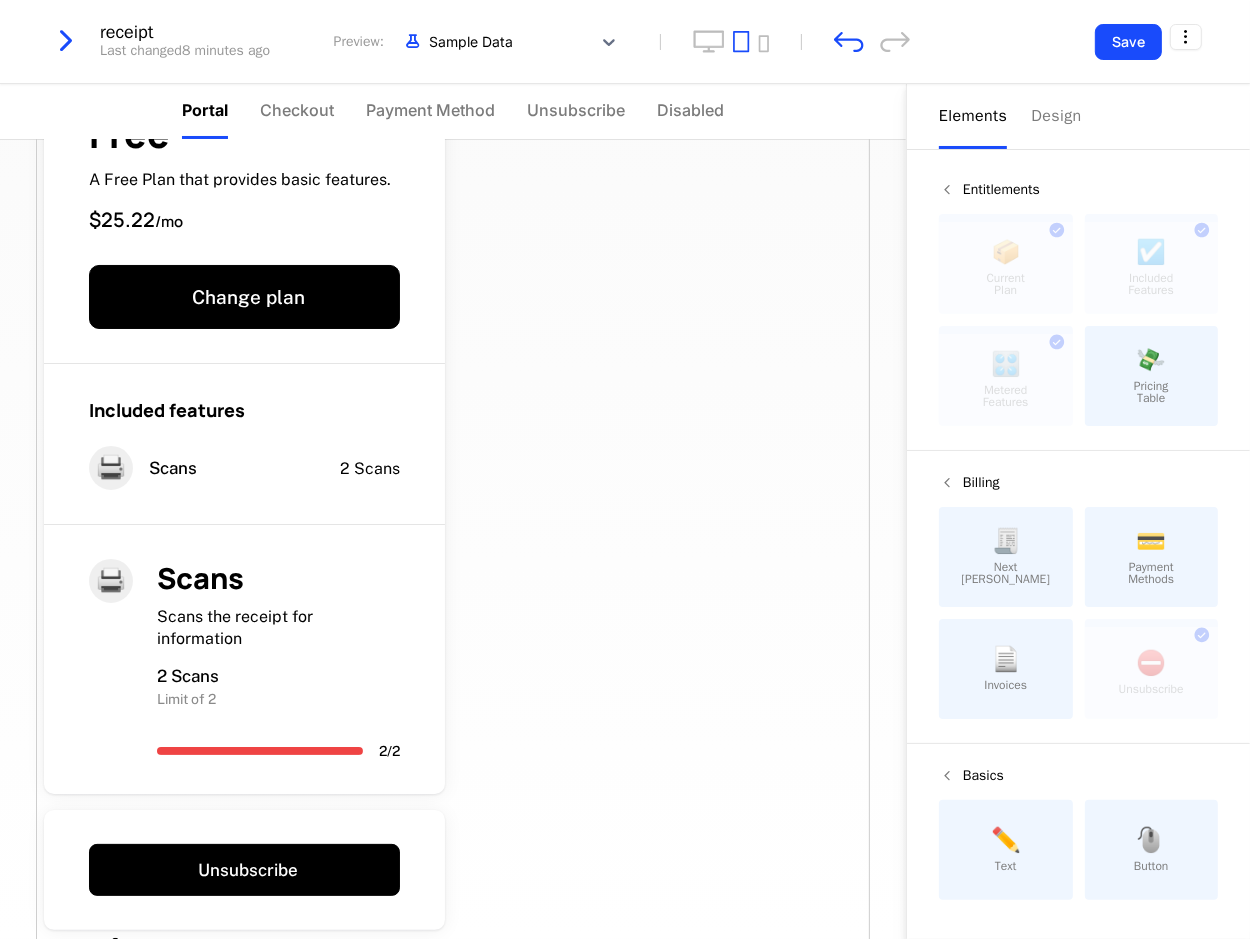 scroll, scrollTop: 0, scrollLeft: 0, axis: both 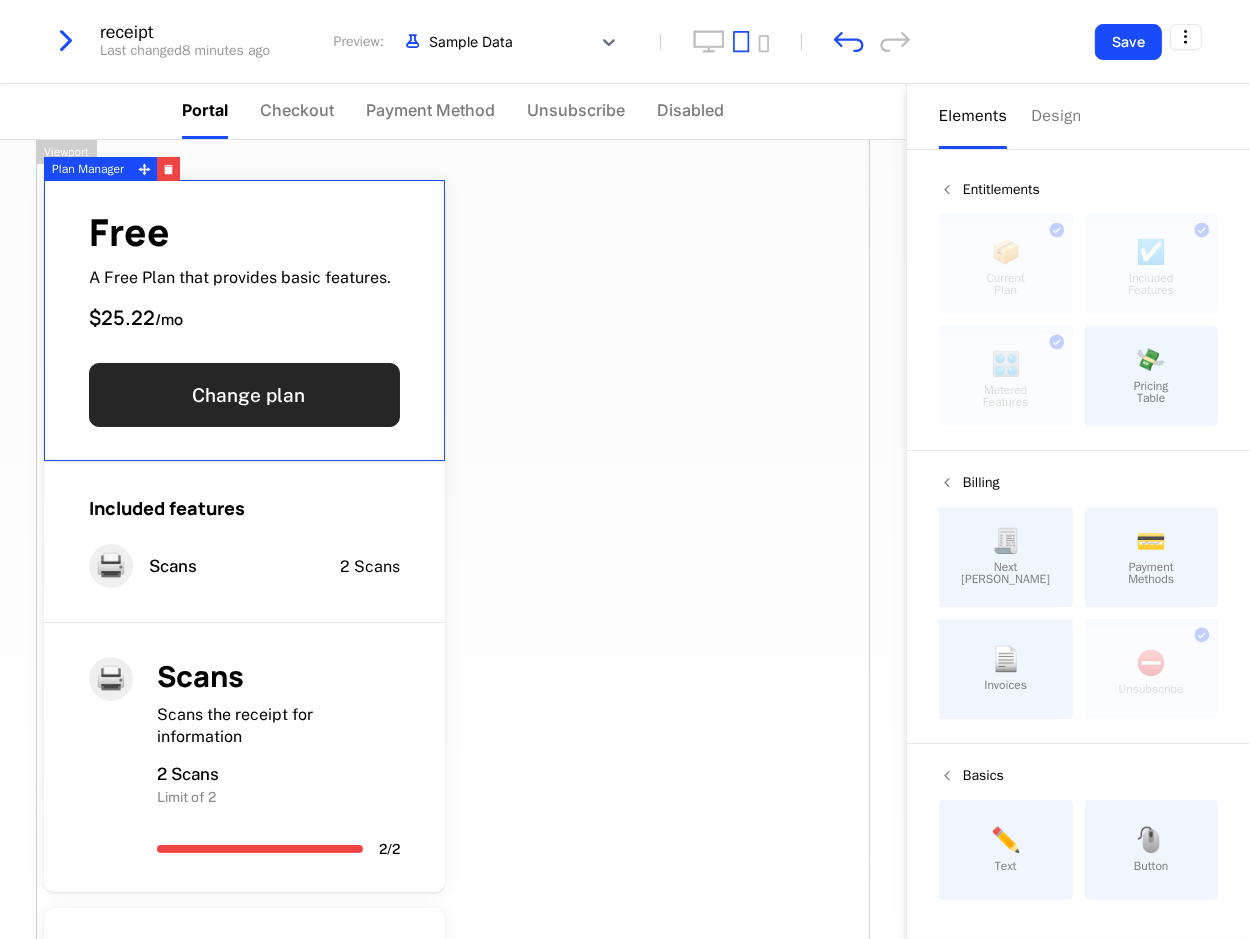 click on "Change plan" at bounding box center [244, 395] 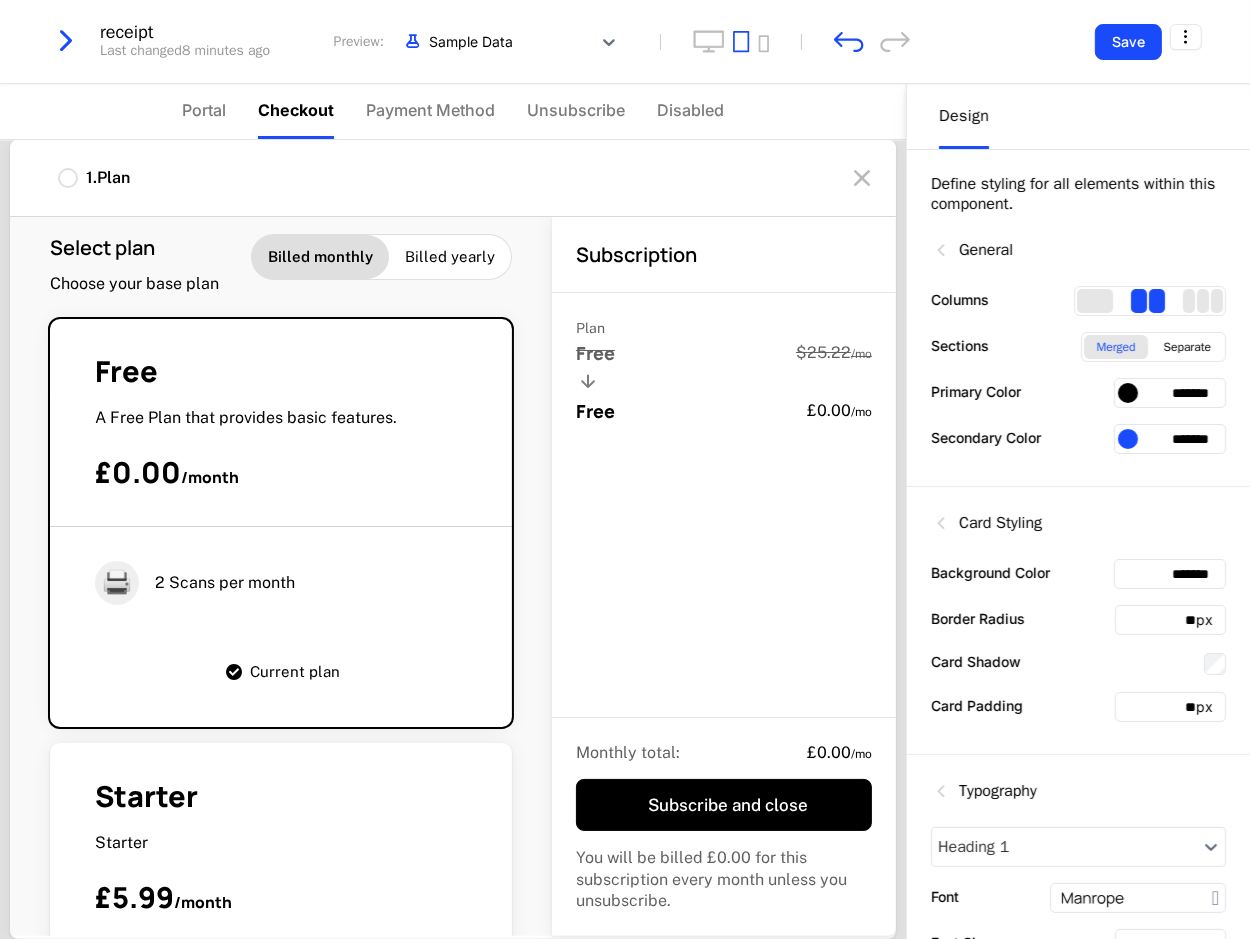 scroll, scrollTop: 0, scrollLeft: 0, axis: both 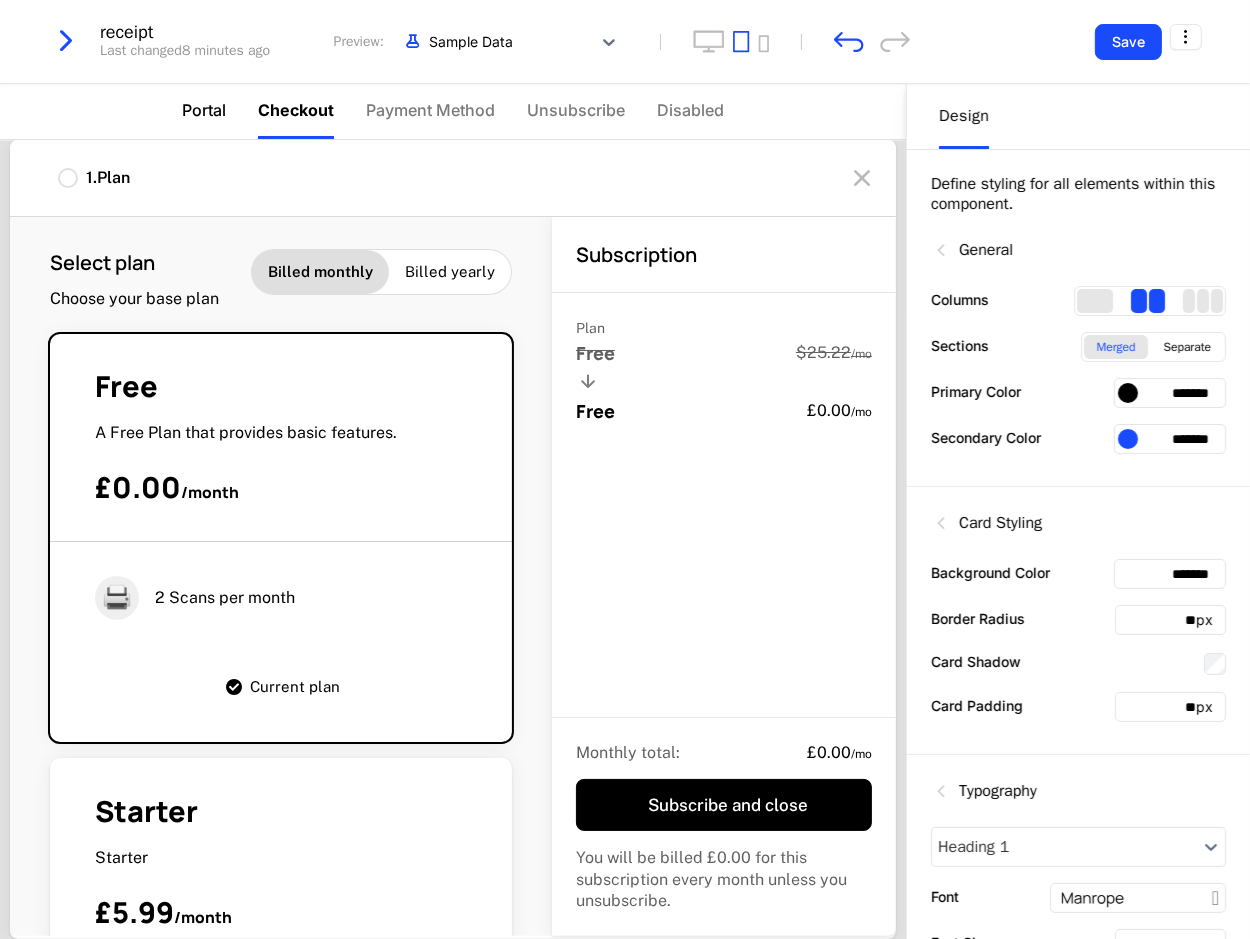 click on "Portal" at bounding box center [204, 110] 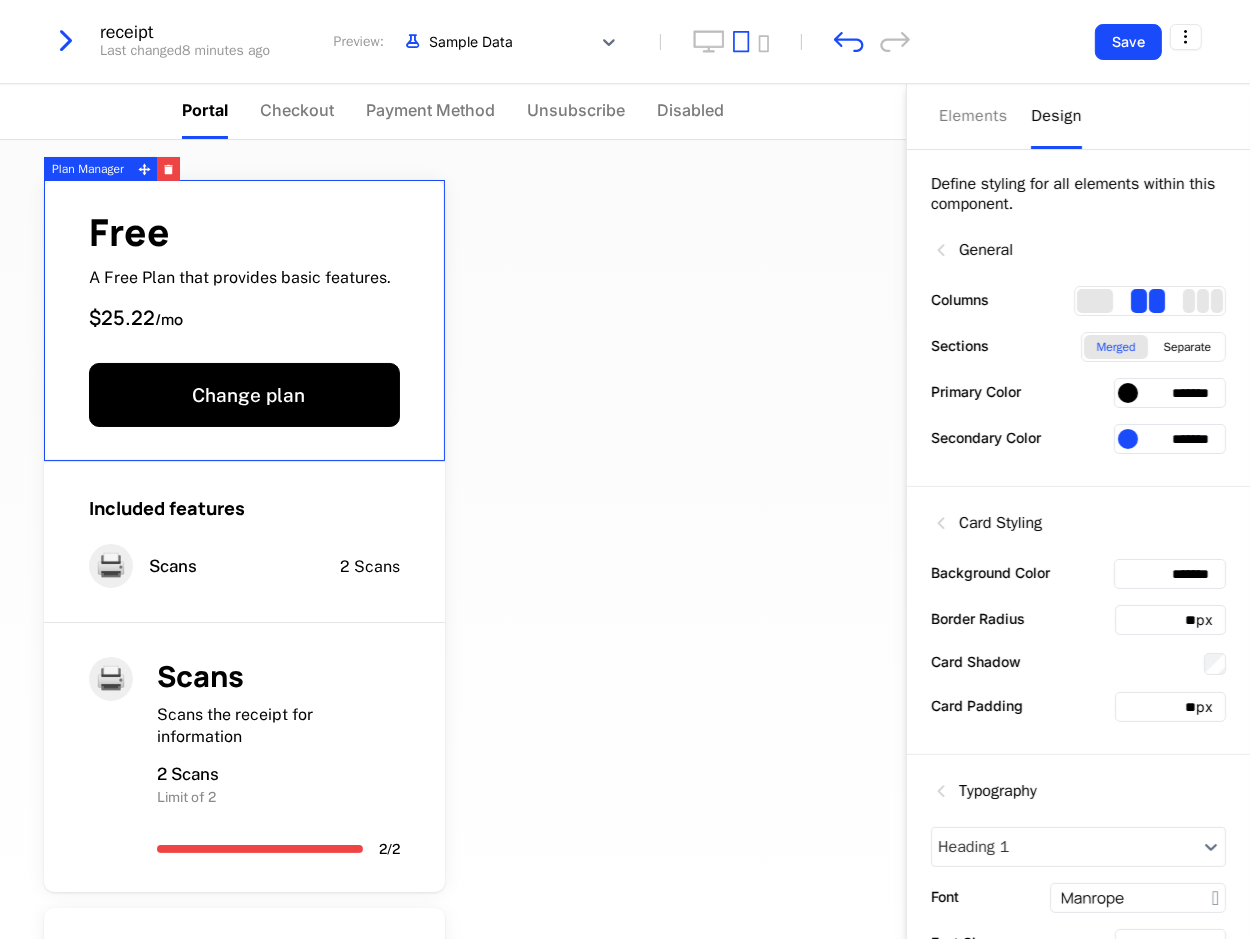 click on "Free A Free Plan that provides basic features. $25.22 / mo Change plan" at bounding box center [244, 321] 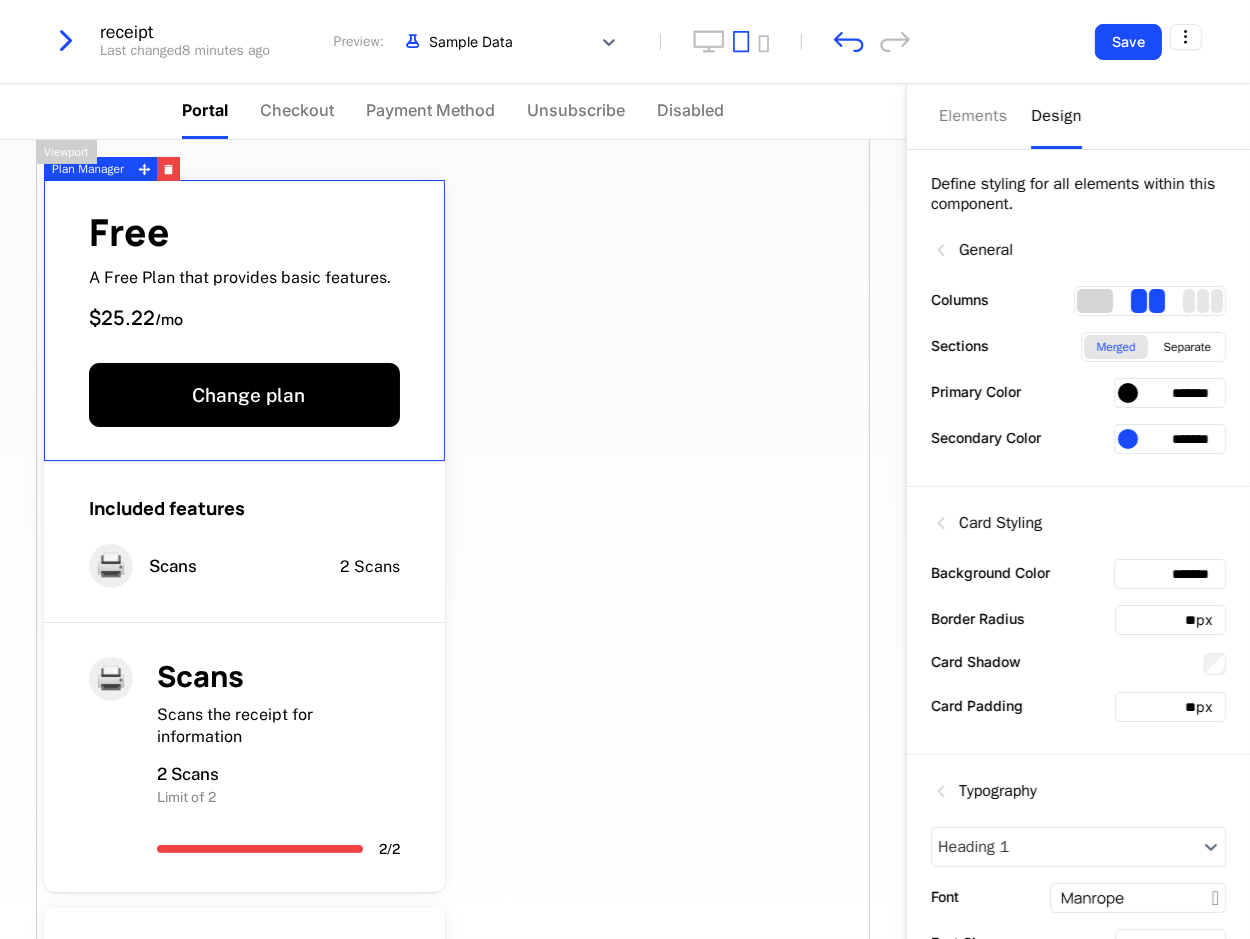click at bounding box center (1095, 301) 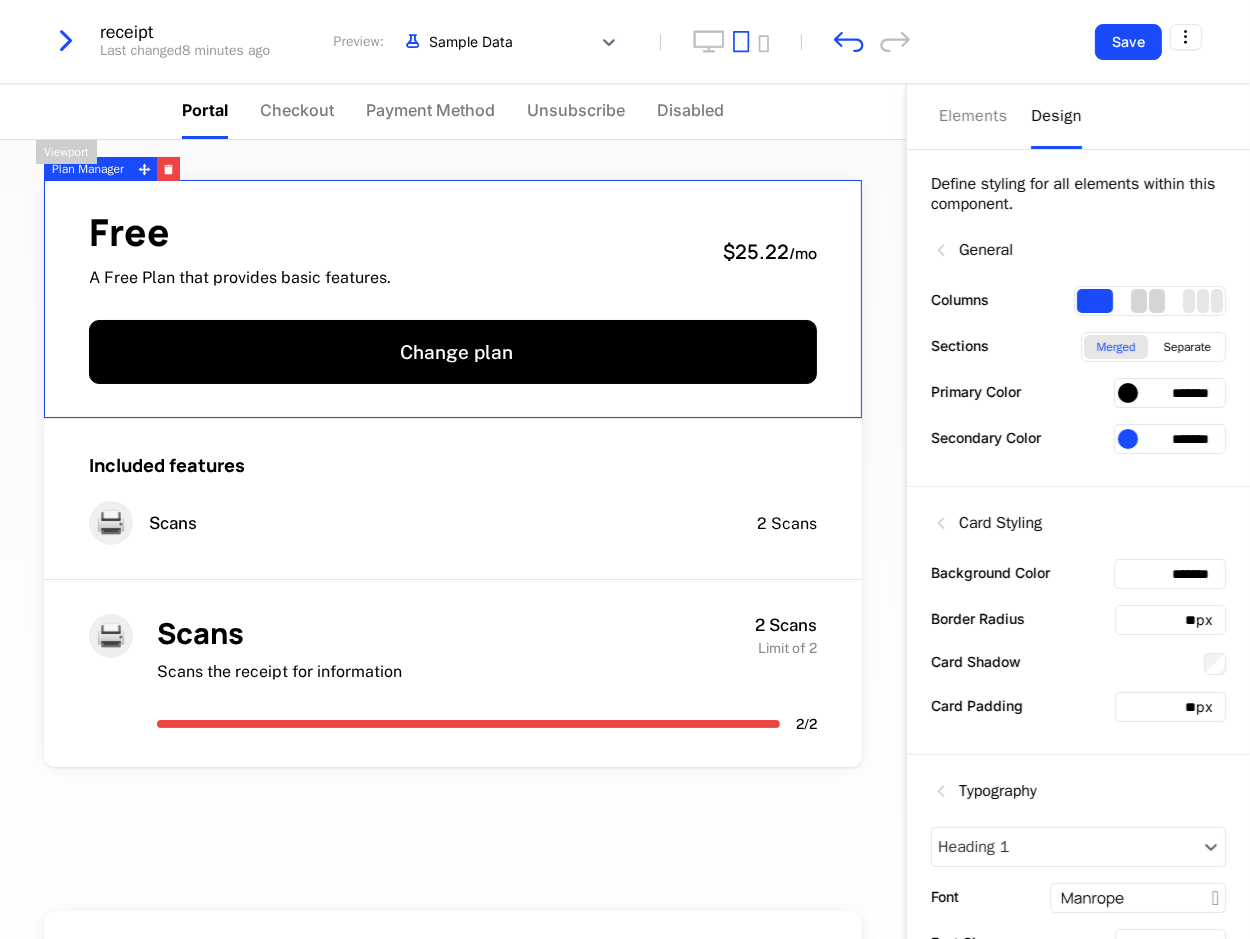click at bounding box center (1139, 301) 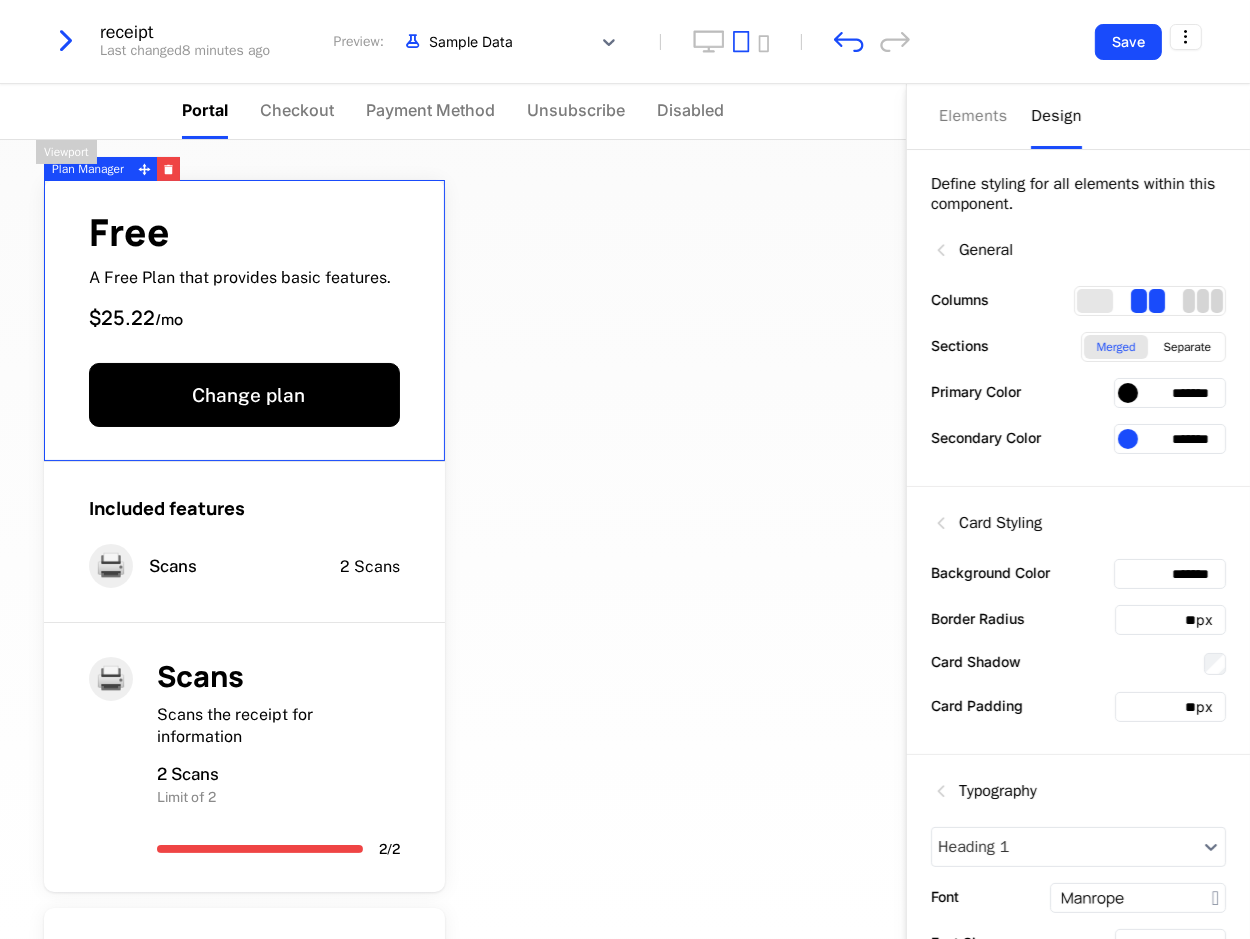 click at bounding box center (1203, 301) 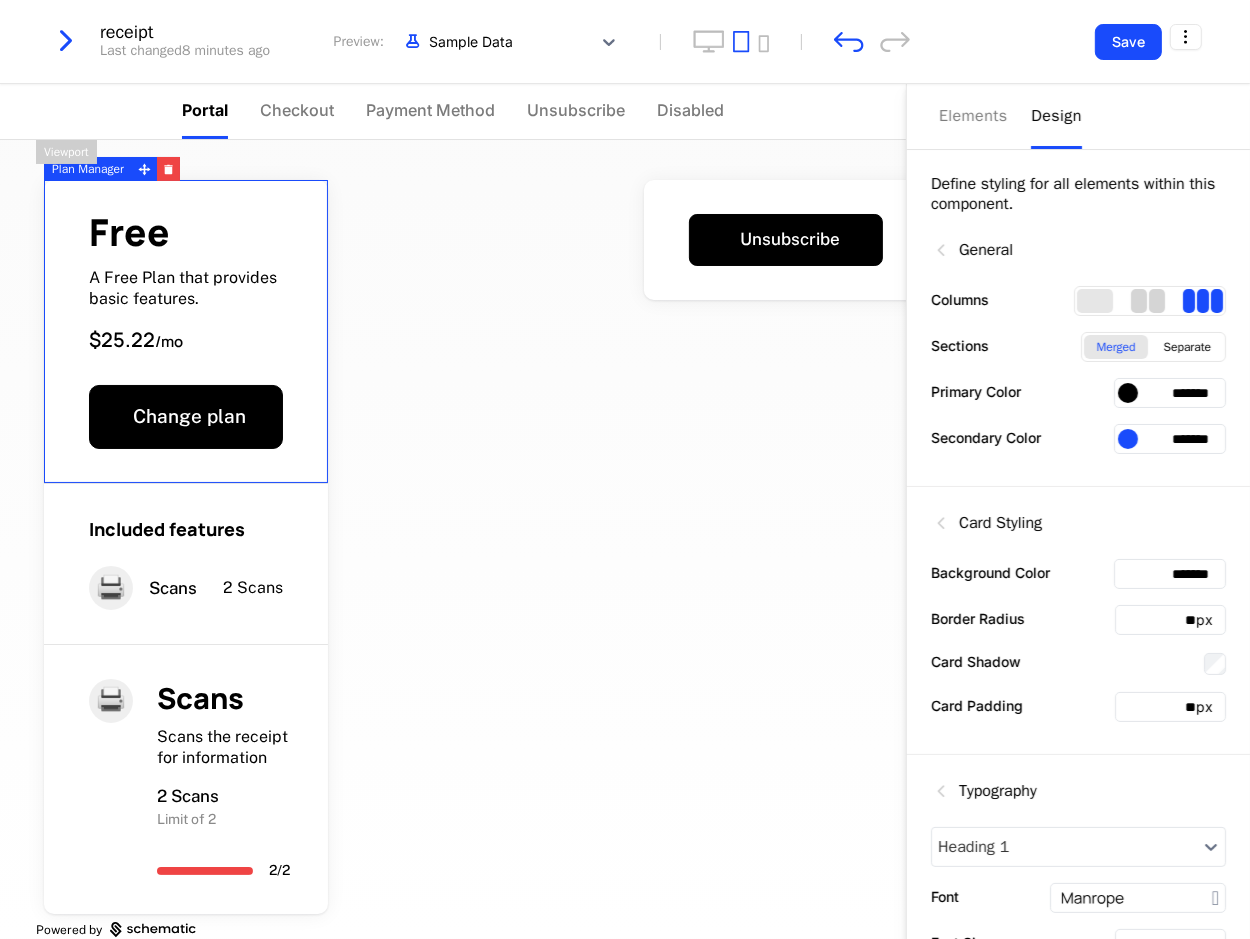 click at bounding box center [1157, 301] 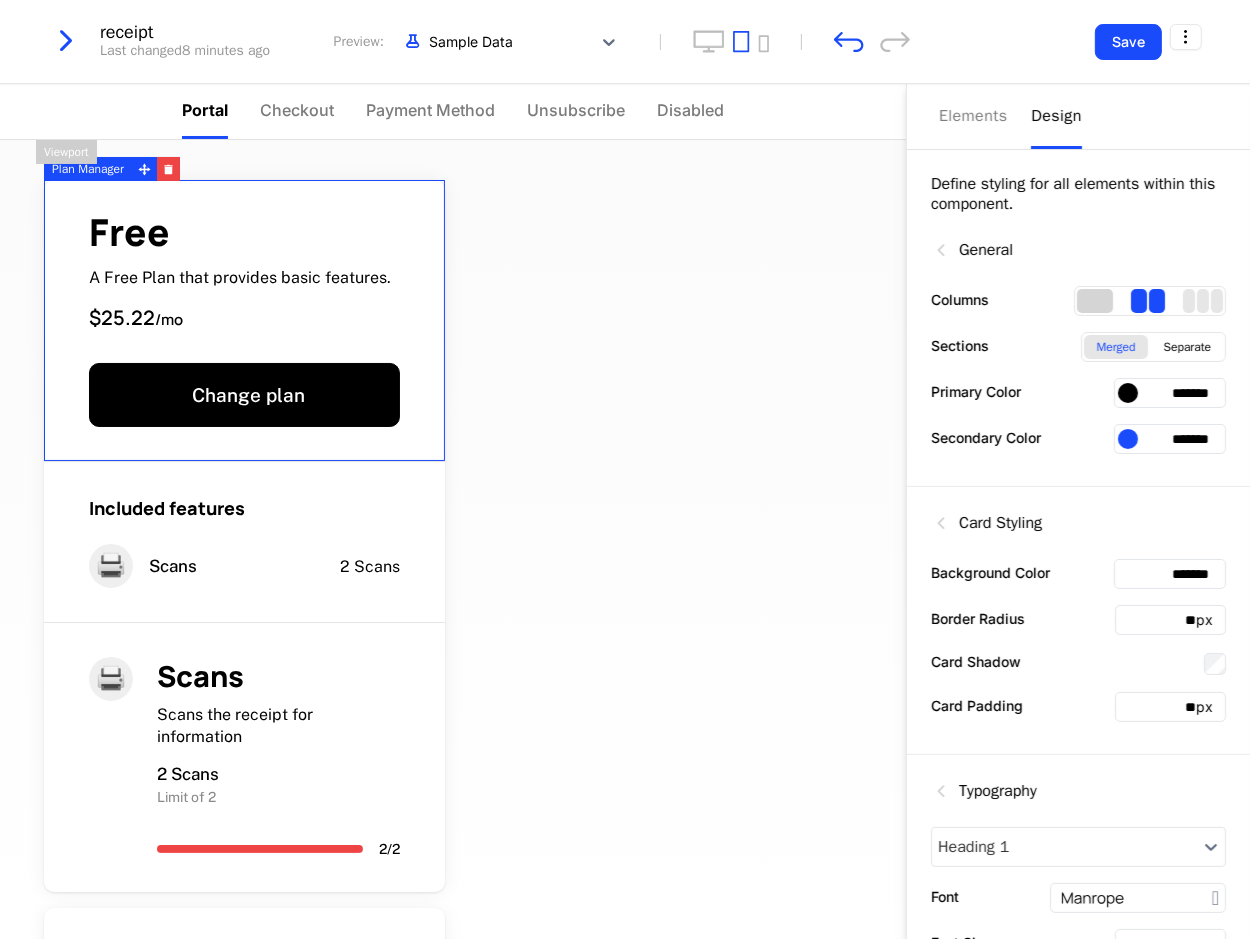 click at bounding box center (1095, 301) 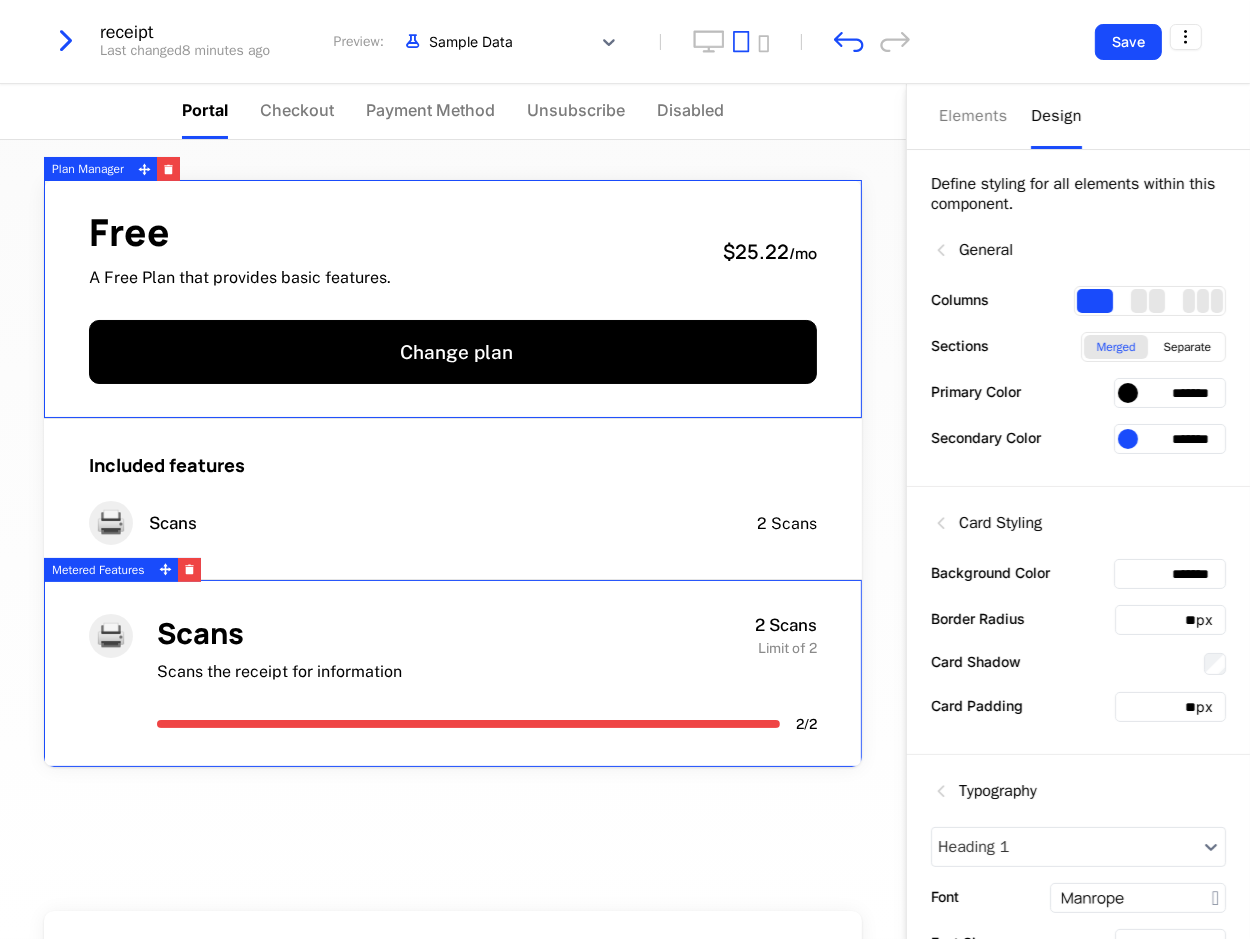 scroll, scrollTop: 151, scrollLeft: 0, axis: vertical 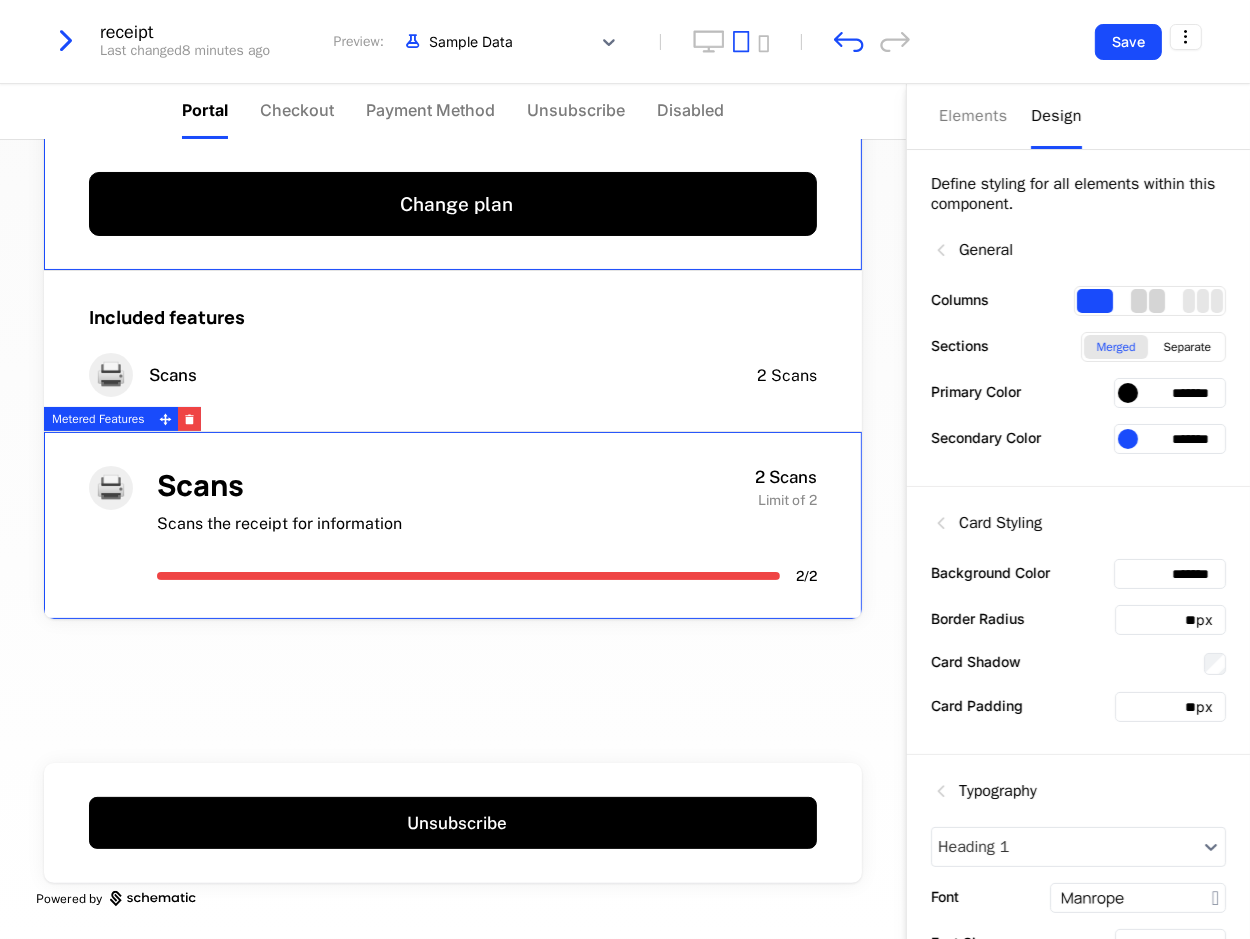 click at bounding box center (1148, 301) 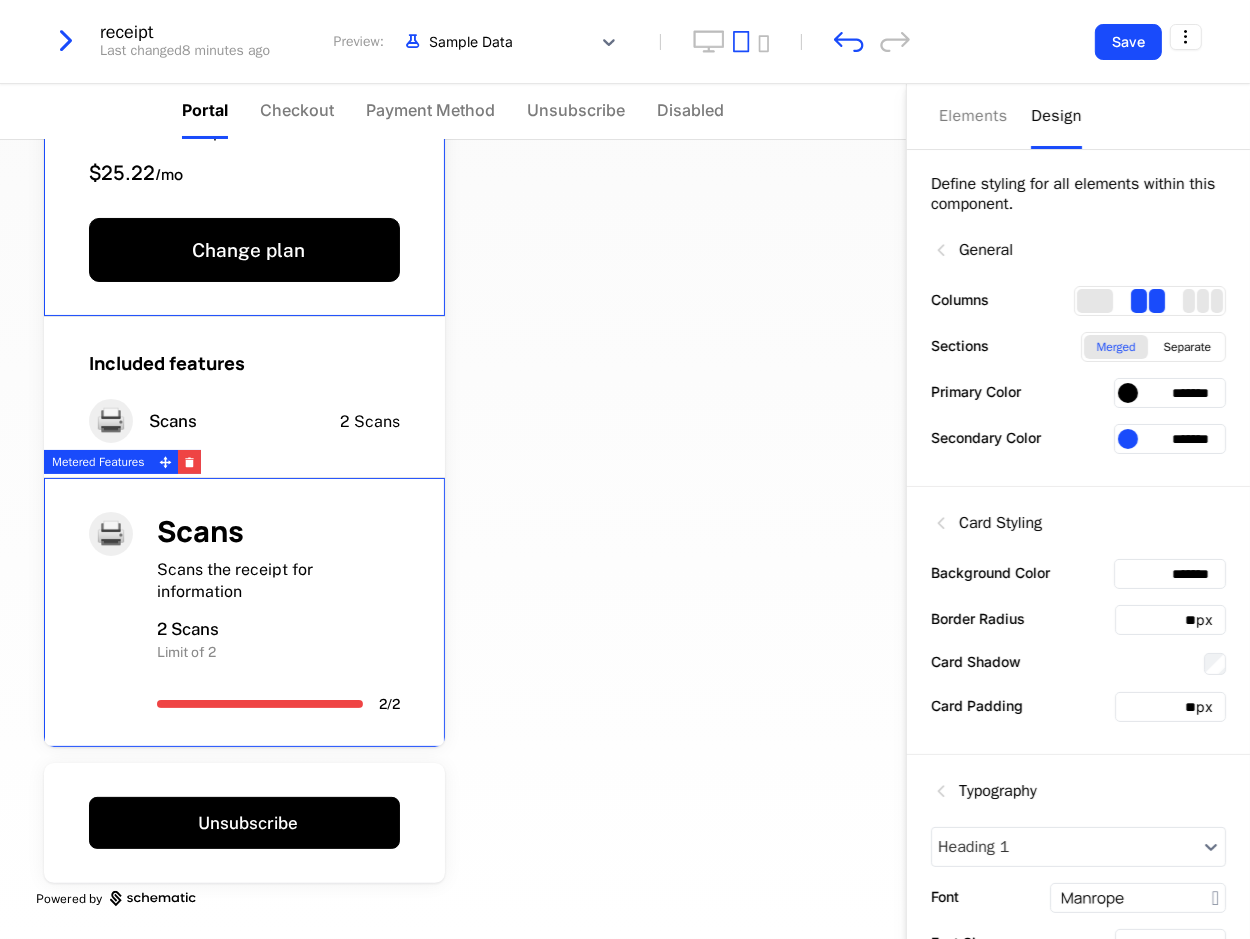 click at bounding box center (1128, 393) 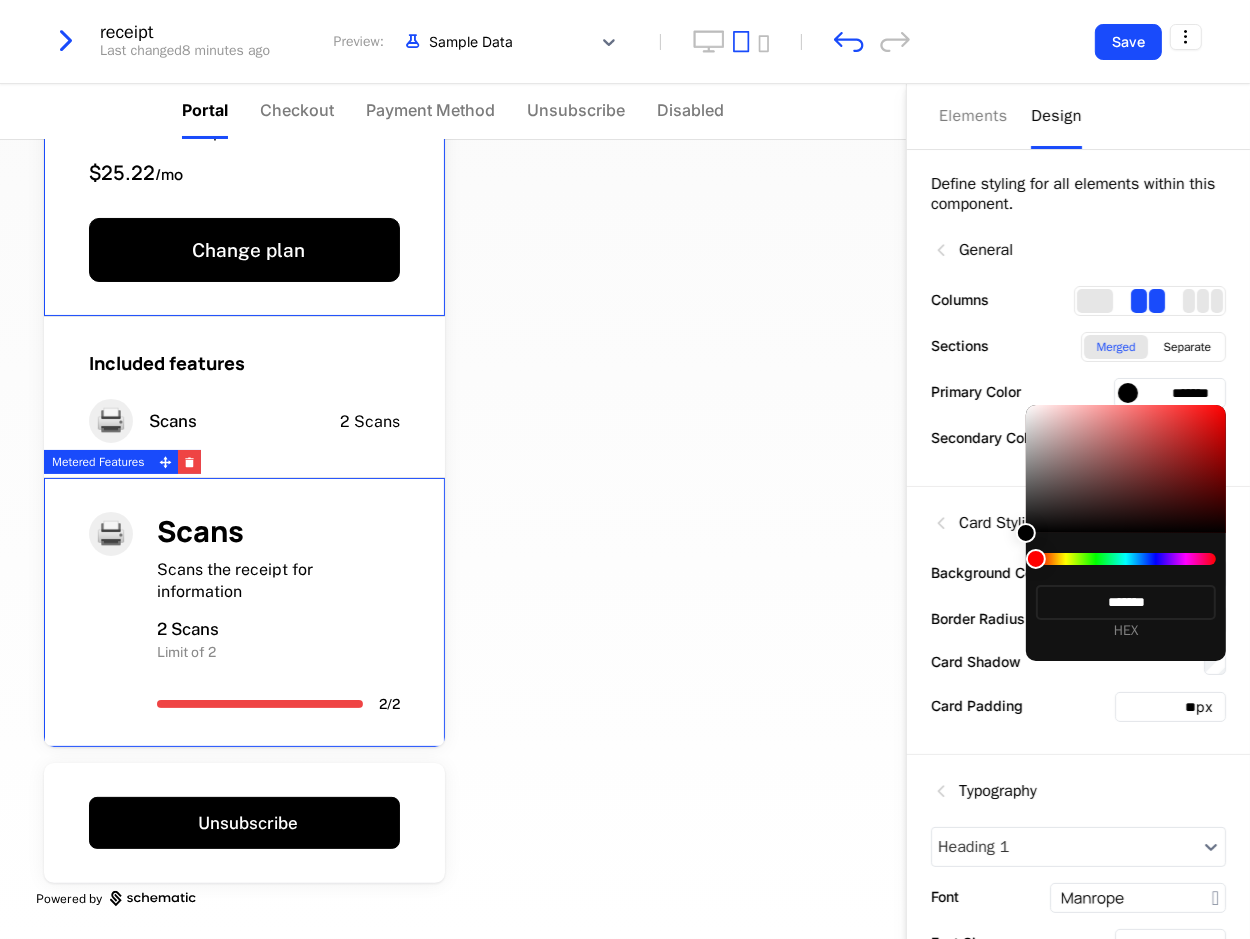 click at bounding box center (625, 469) 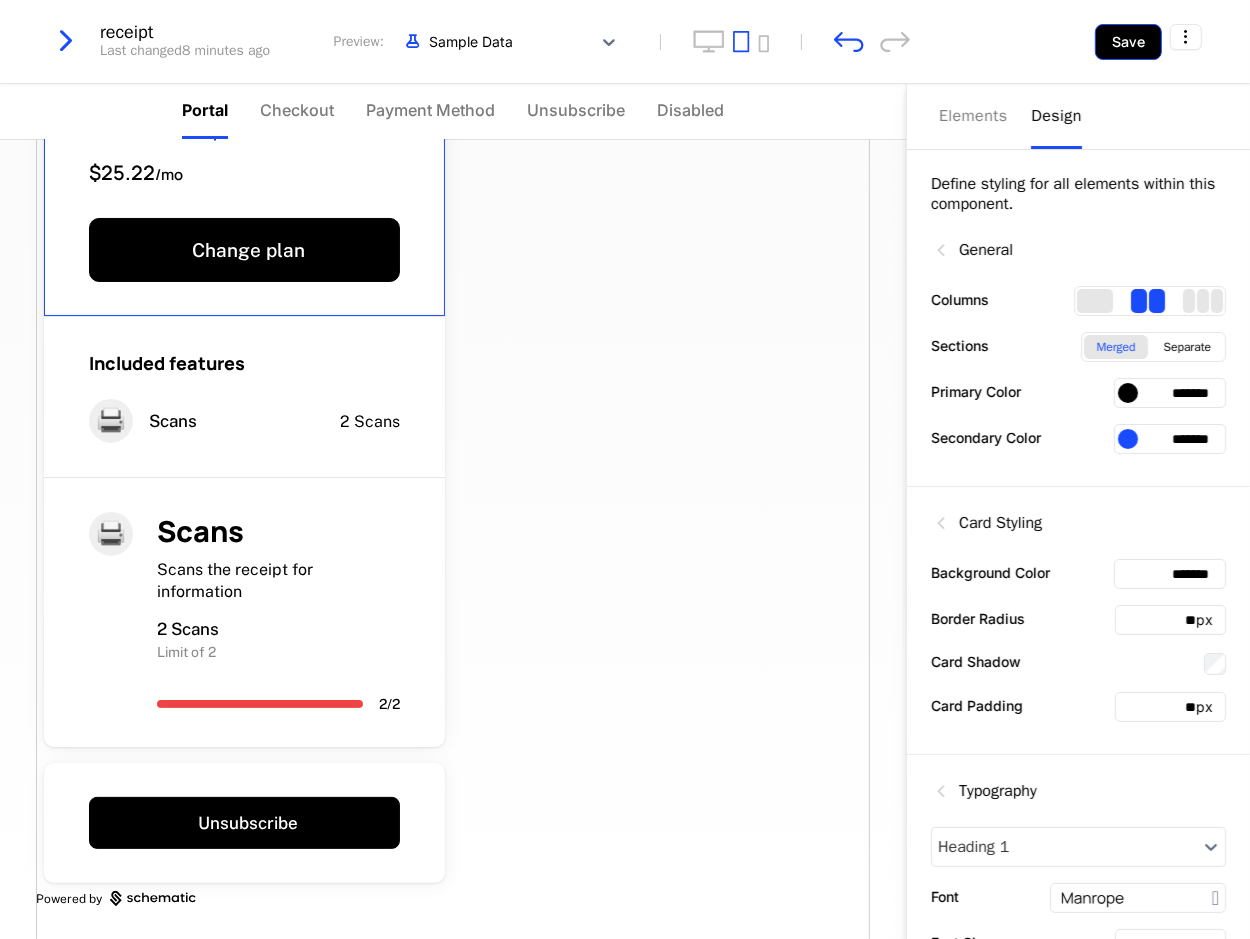 click on "Save" at bounding box center [1128, 42] 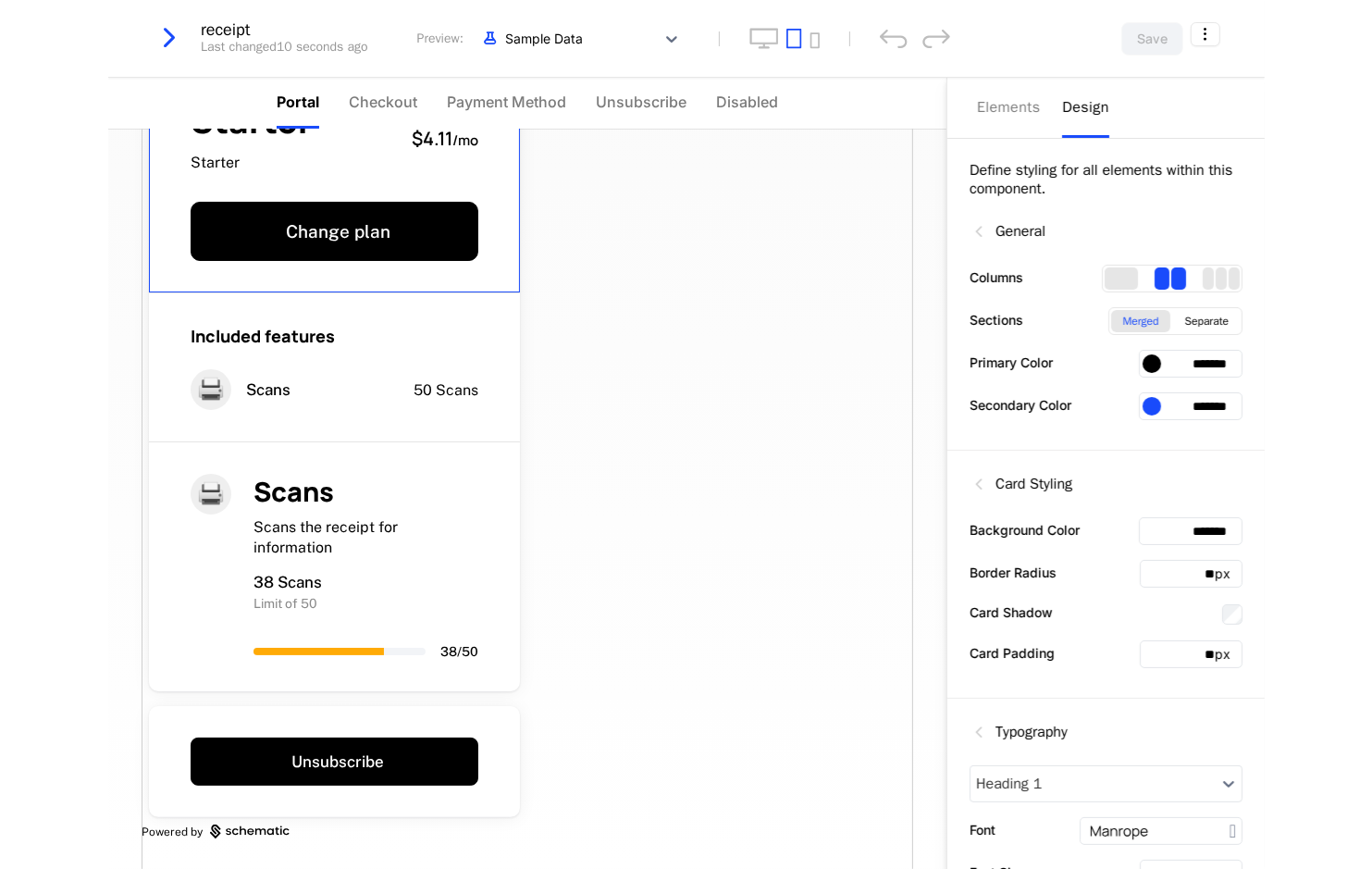 scroll, scrollTop: 0, scrollLeft: 0, axis: both 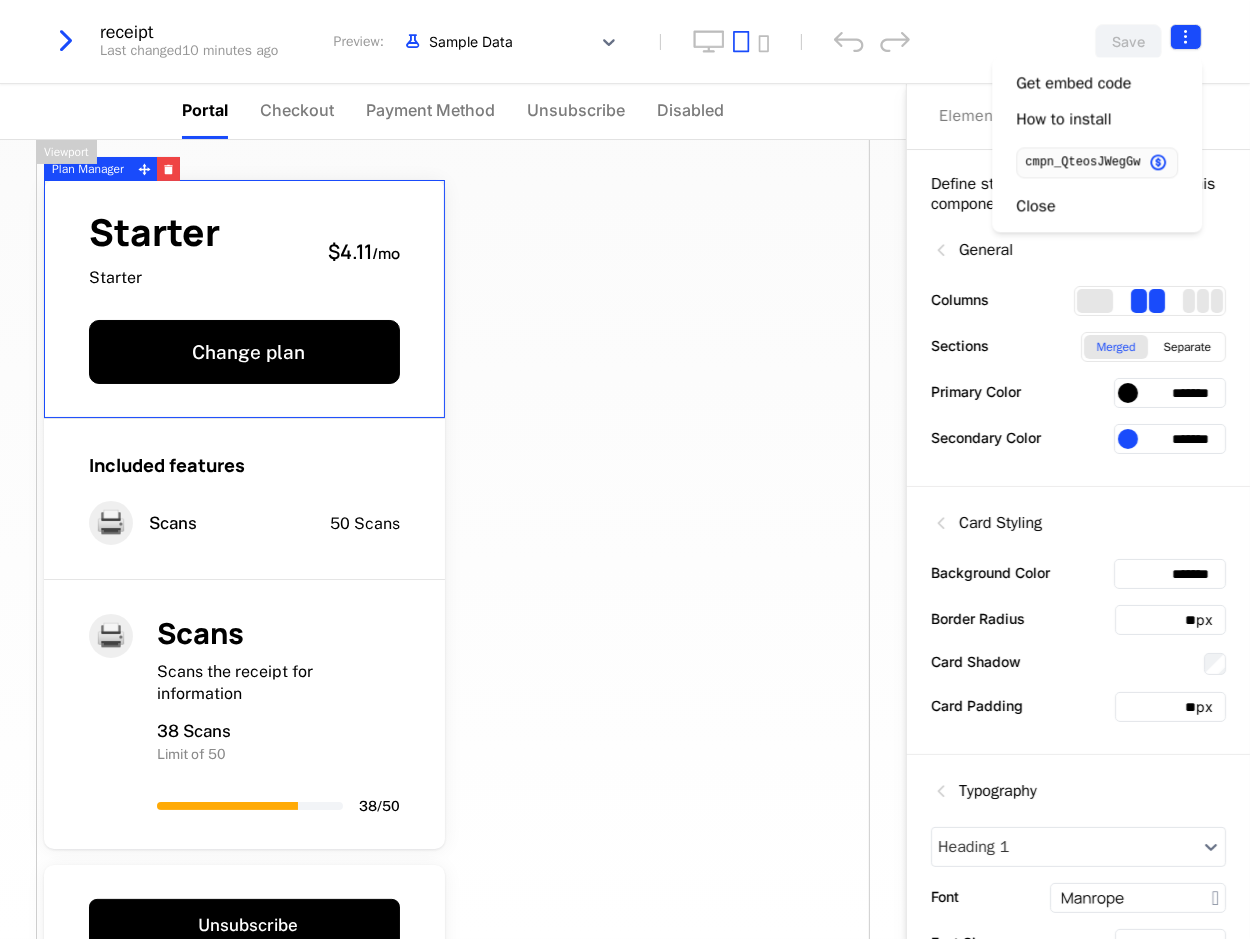 click on "[URL] Development Dev Features Features Flags Catalog Plans Add Ons Configuration Companies Companies Users More Events Components 12 days left receipt Last changed  10 minutes ago Preview: Sample Data Save Portal Checkout Payment Method Unsubscribe Disabled Starter Starter $4.11 / mo Change plan Included features 🖨️ Scans 50   Scans 🖨️ Scans Scans the receipt for information 38   Scans Limit of 50 38 / 50 Unsubscribe Powered by   Elements Design Define styling for all elements within this component. General Columns Sections Merged Separate Primary Color ******* Secondary Color ******* Card Styling Background Color ******* Border Radius ** px Card Shadow Card Padding ** px Typography Heading 1 Font ******* Font Size ** px Font Color ******* Font Weight 800 Badge Visibility Hidden Visible Alignment Left Center Right Plan Manager Viewport
Best Viewed on Desktop You're currently viewing this on a  mobile device . For the best experience,   Got it  Get embed code How to install" at bounding box center [625, 469] 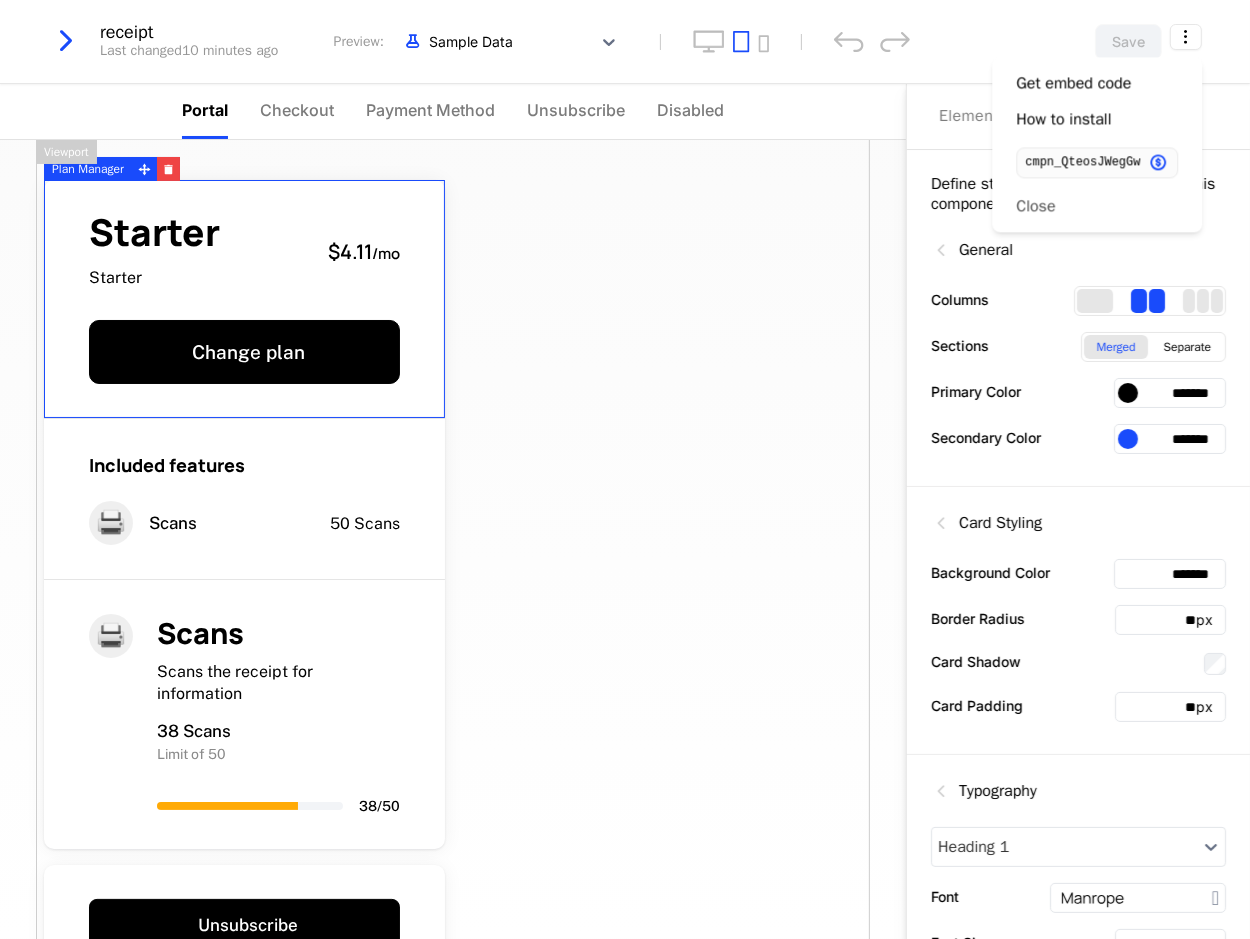 click on "Close" at bounding box center [1035, 206] 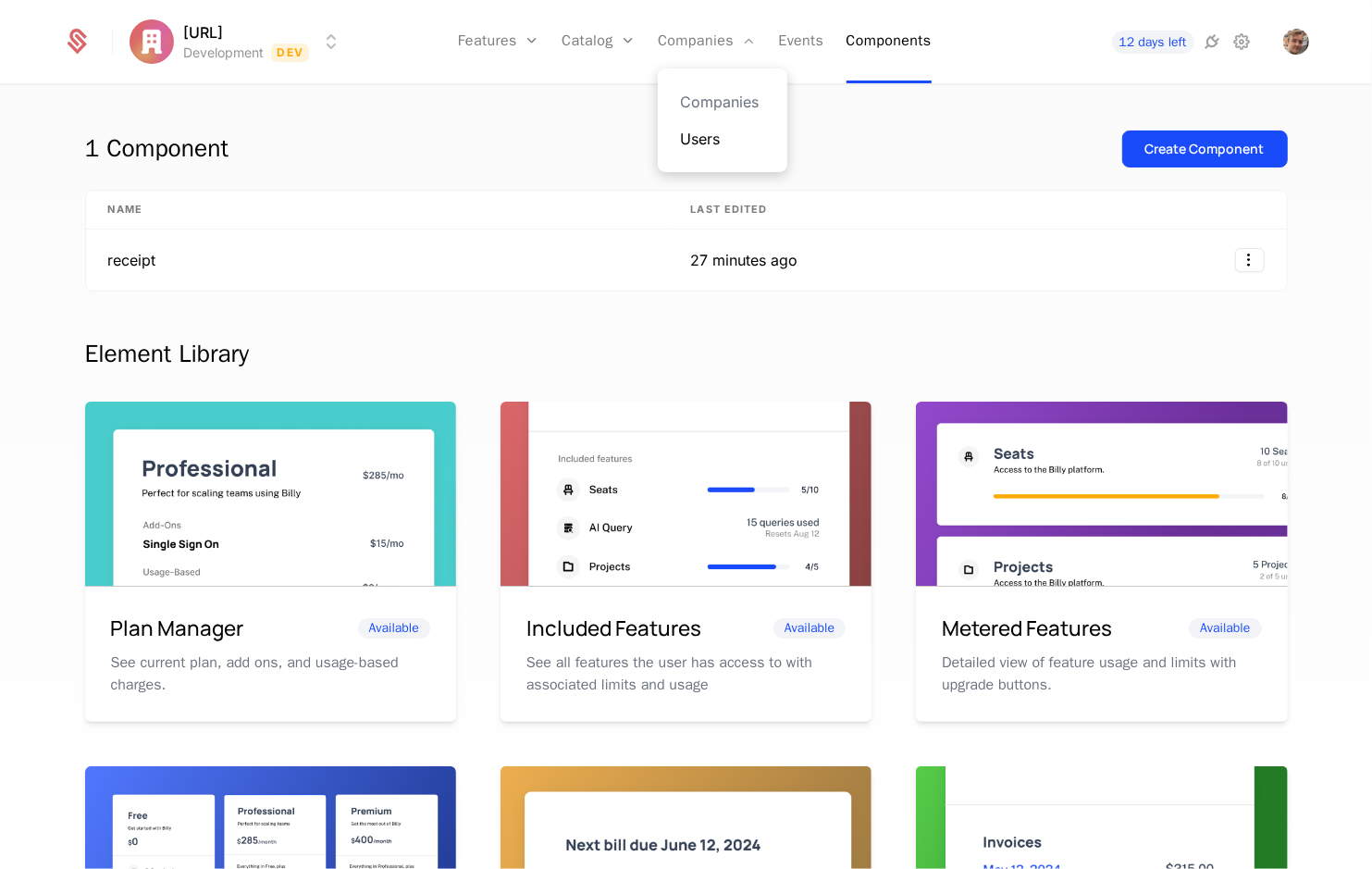 click on "Users" at bounding box center [723, 139] 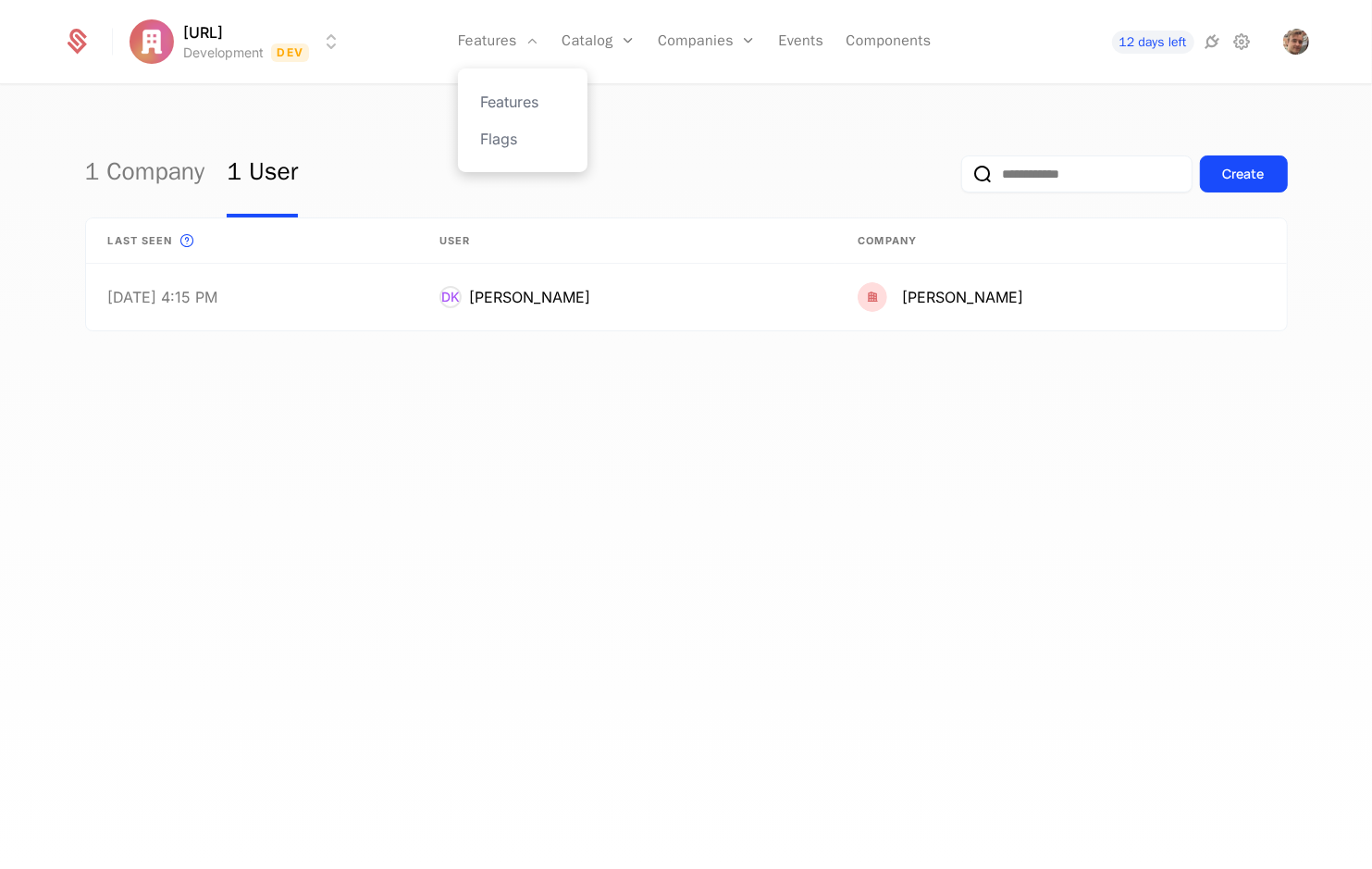 click on "Features Flags" at bounding box center [523, 120] 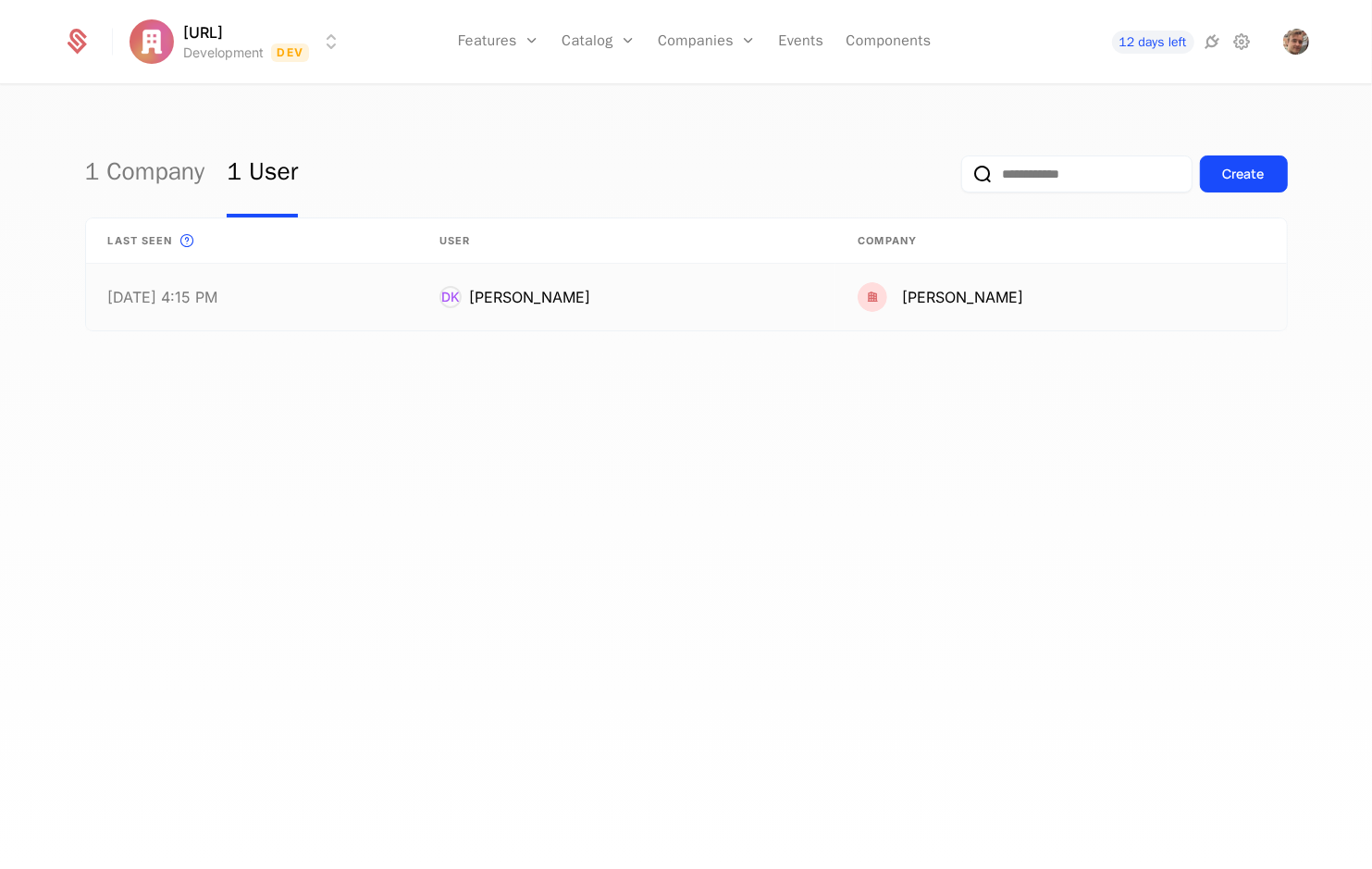 click on "[DATE] 4:15 PM" at bounding box center [252, 297] 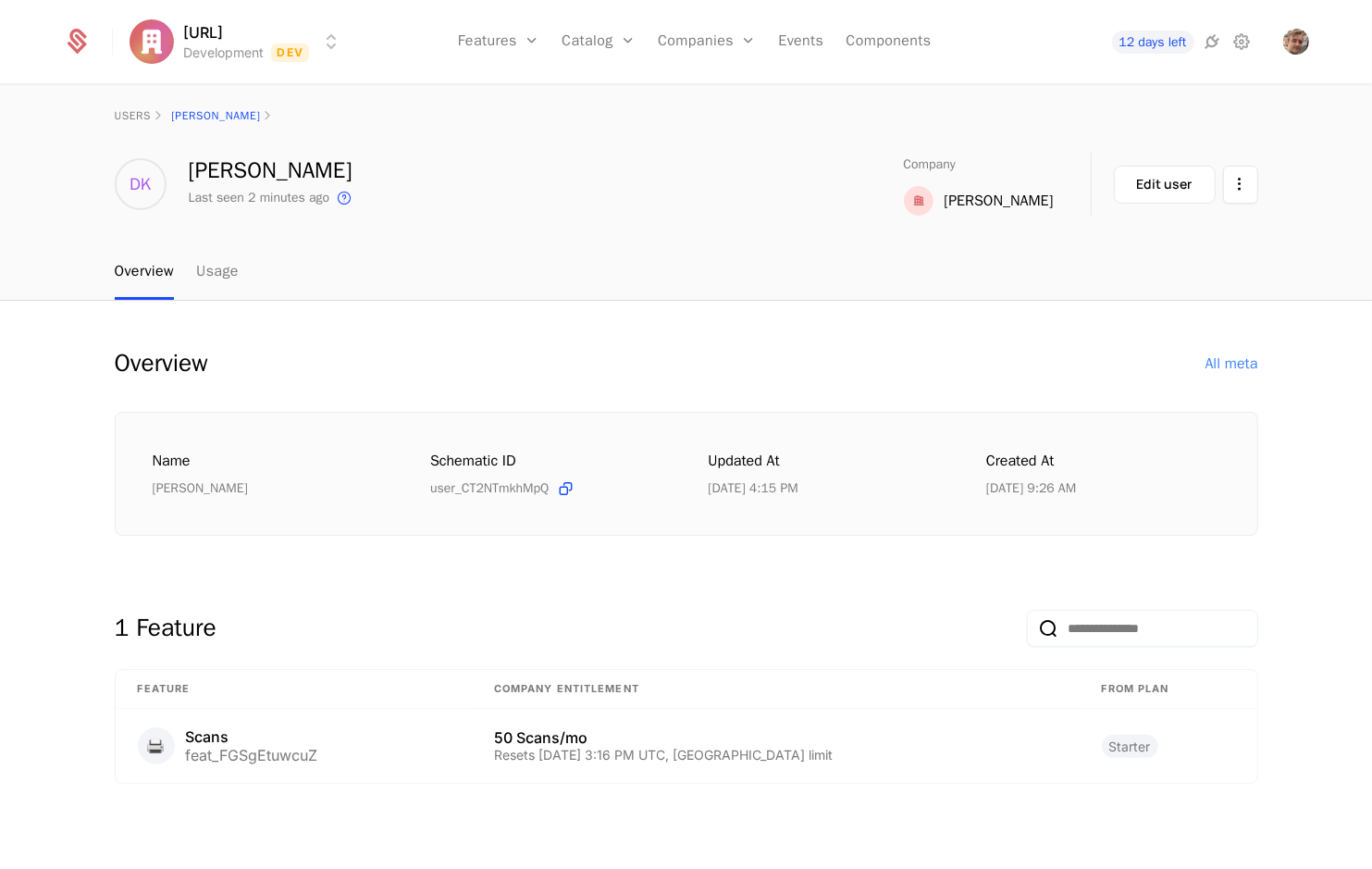 scroll, scrollTop: 0, scrollLeft: 0, axis: both 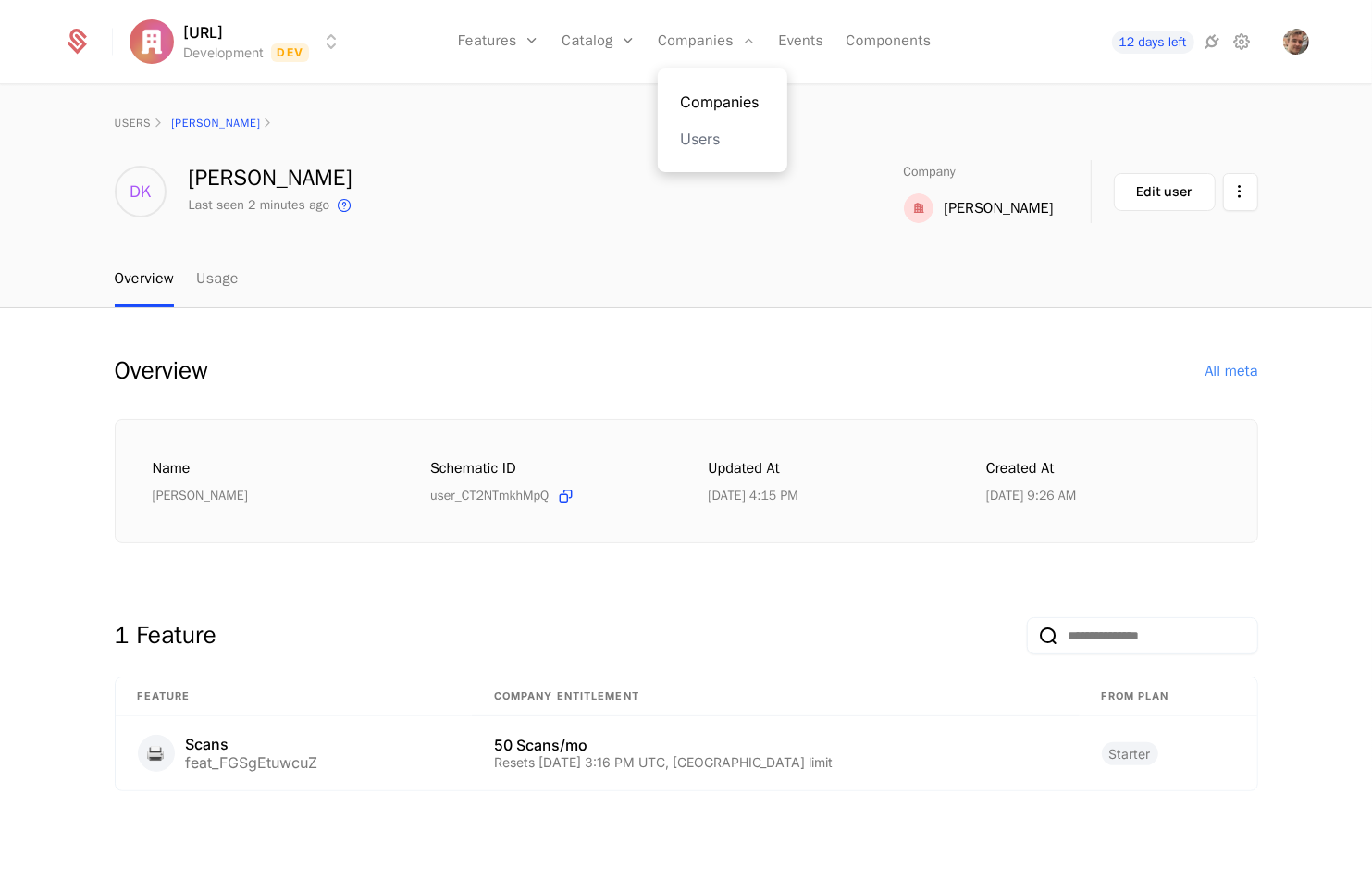 click on "Companies" at bounding box center (723, 102) 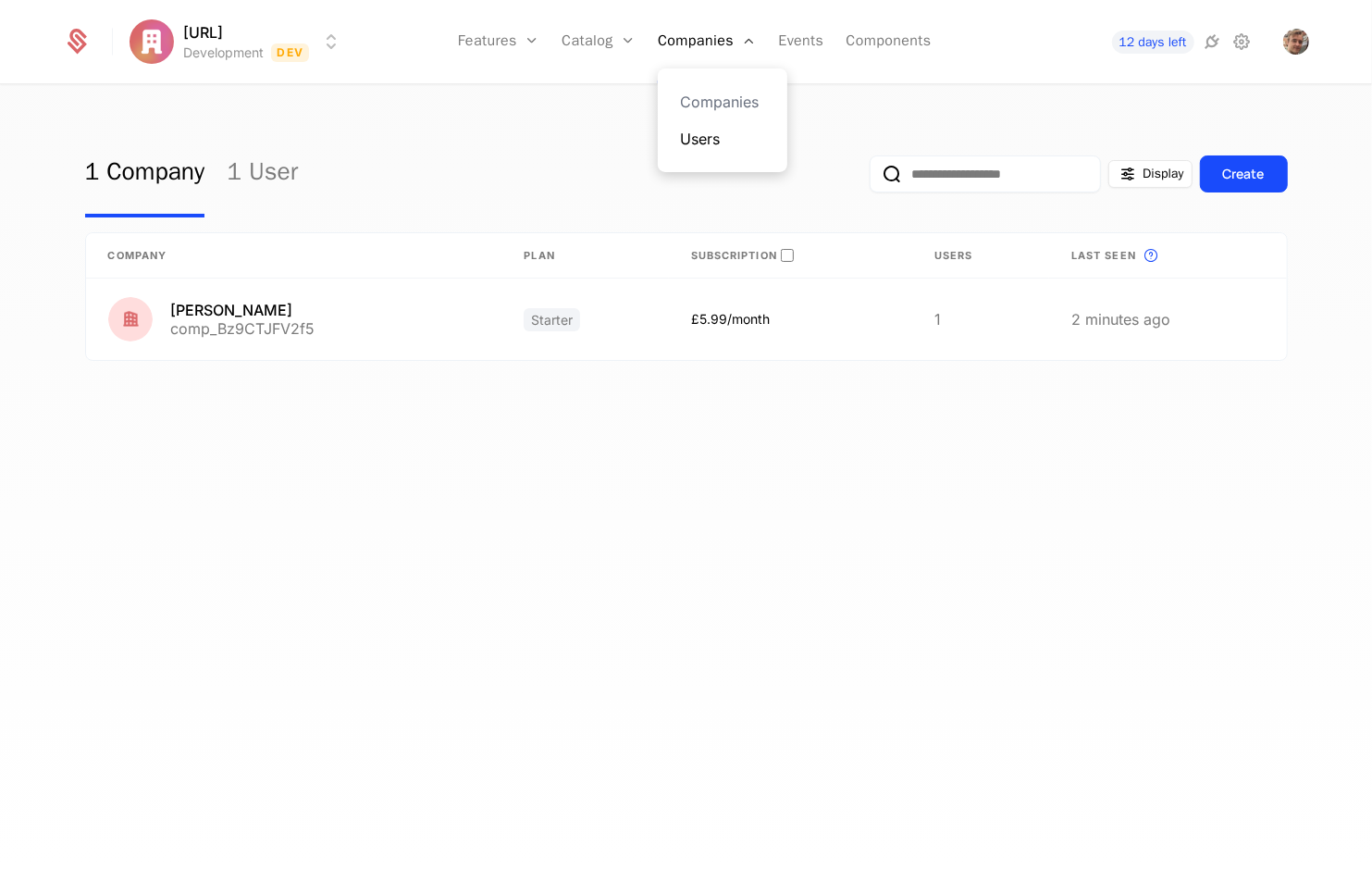 click on "Users" at bounding box center (723, 139) 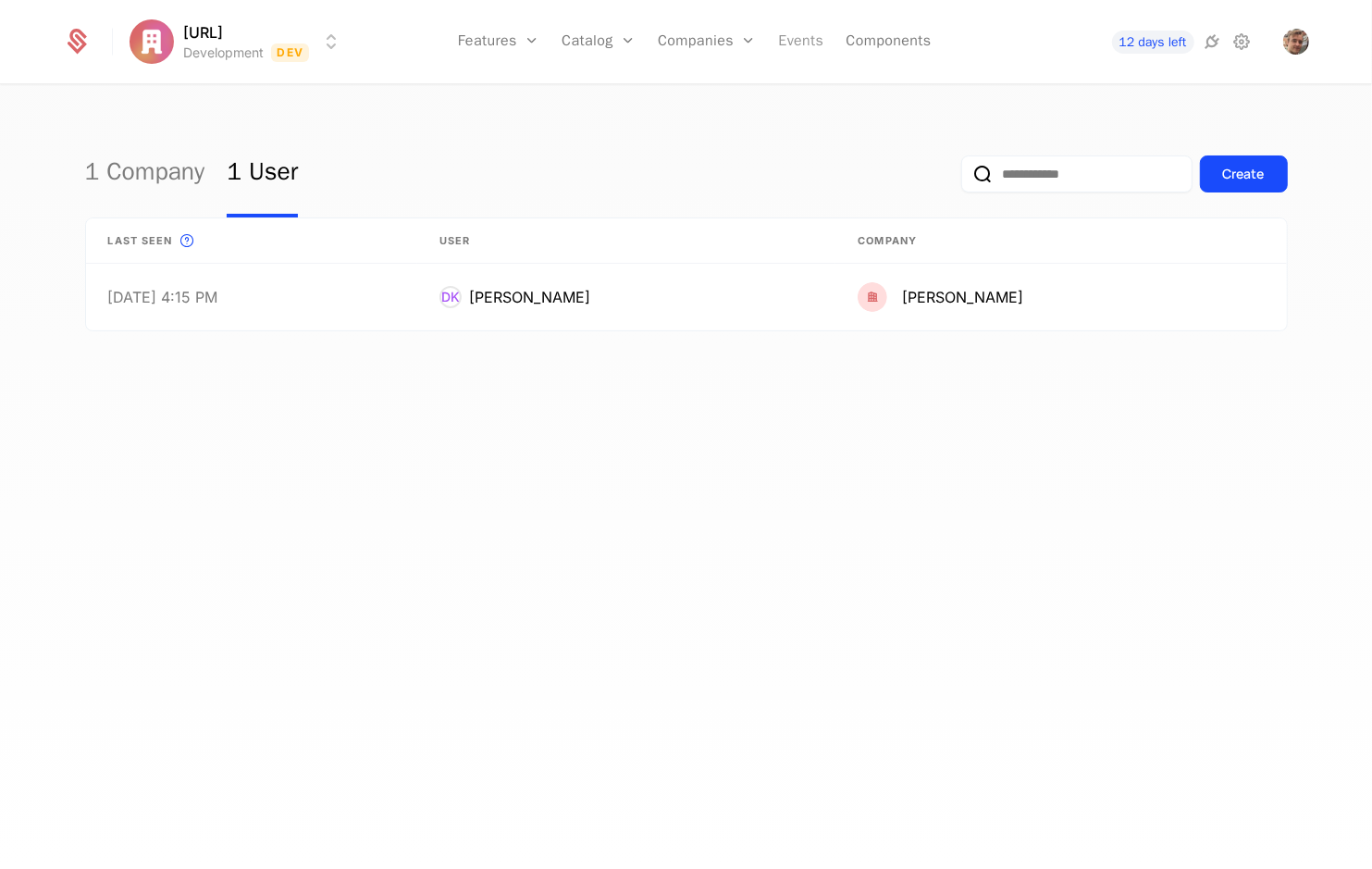 click on "Events" at bounding box center (800, 42) 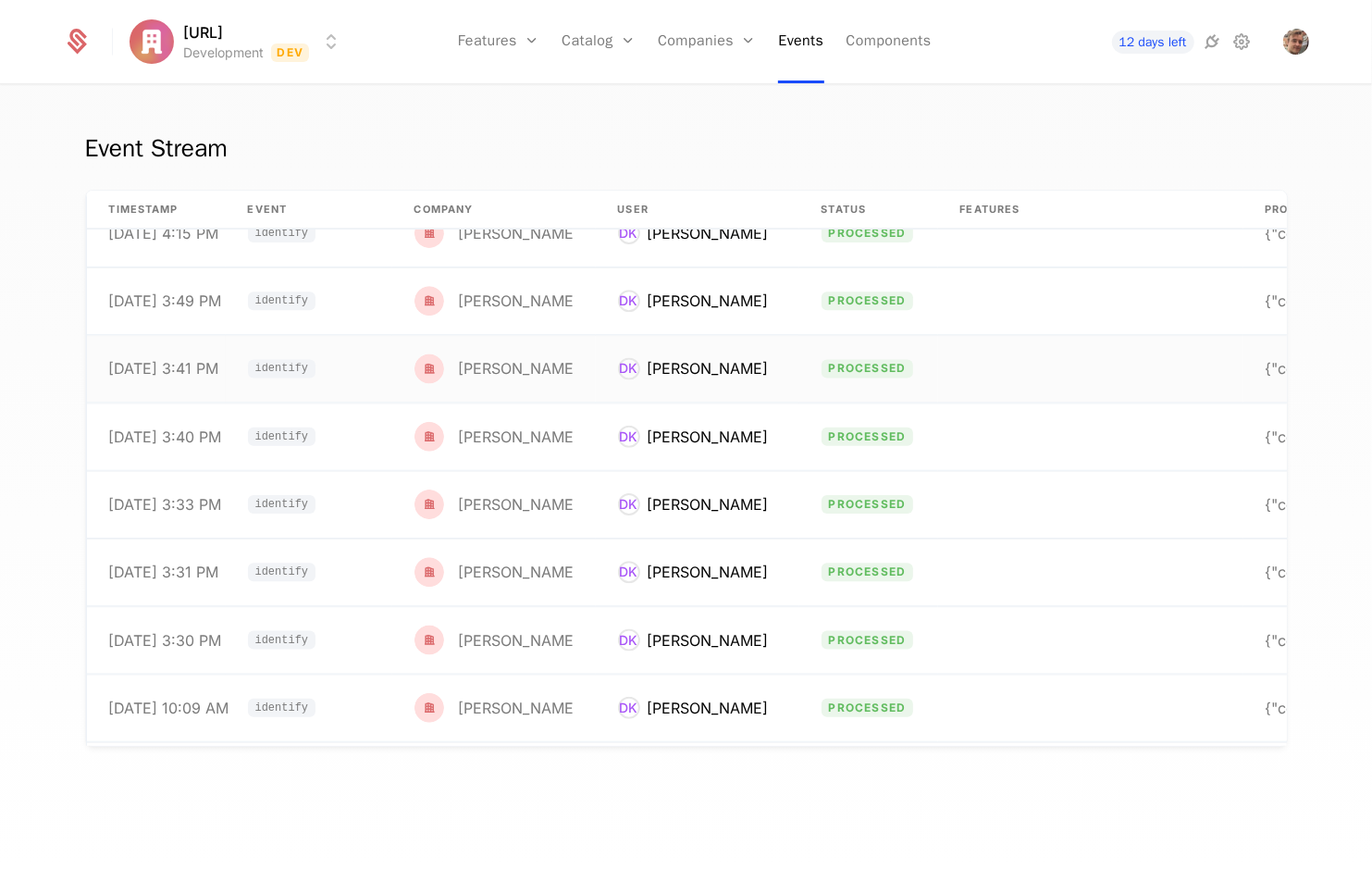 scroll, scrollTop: 0, scrollLeft: 0, axis: both 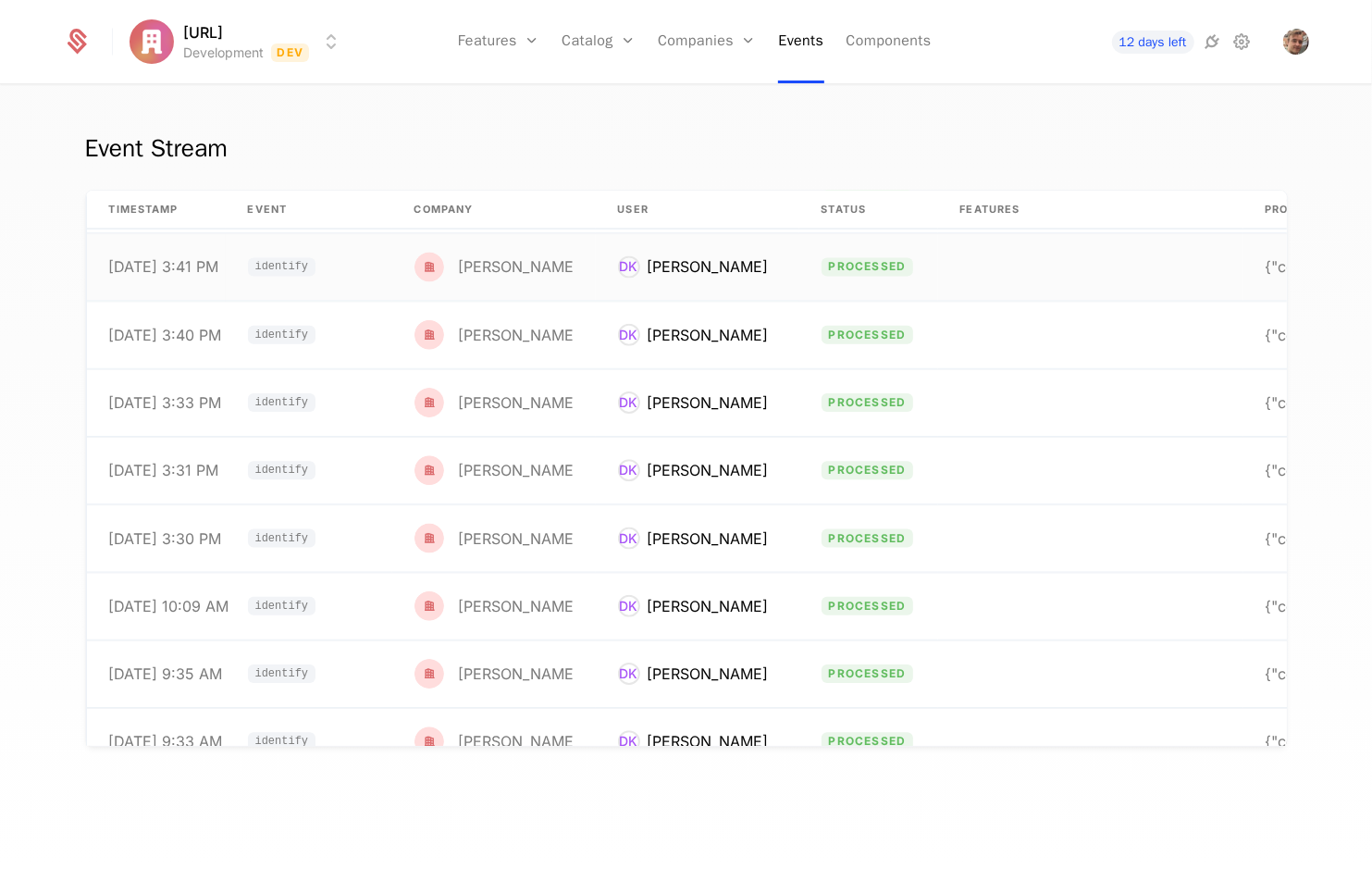click on "identify" at bounding box center [309, 267] 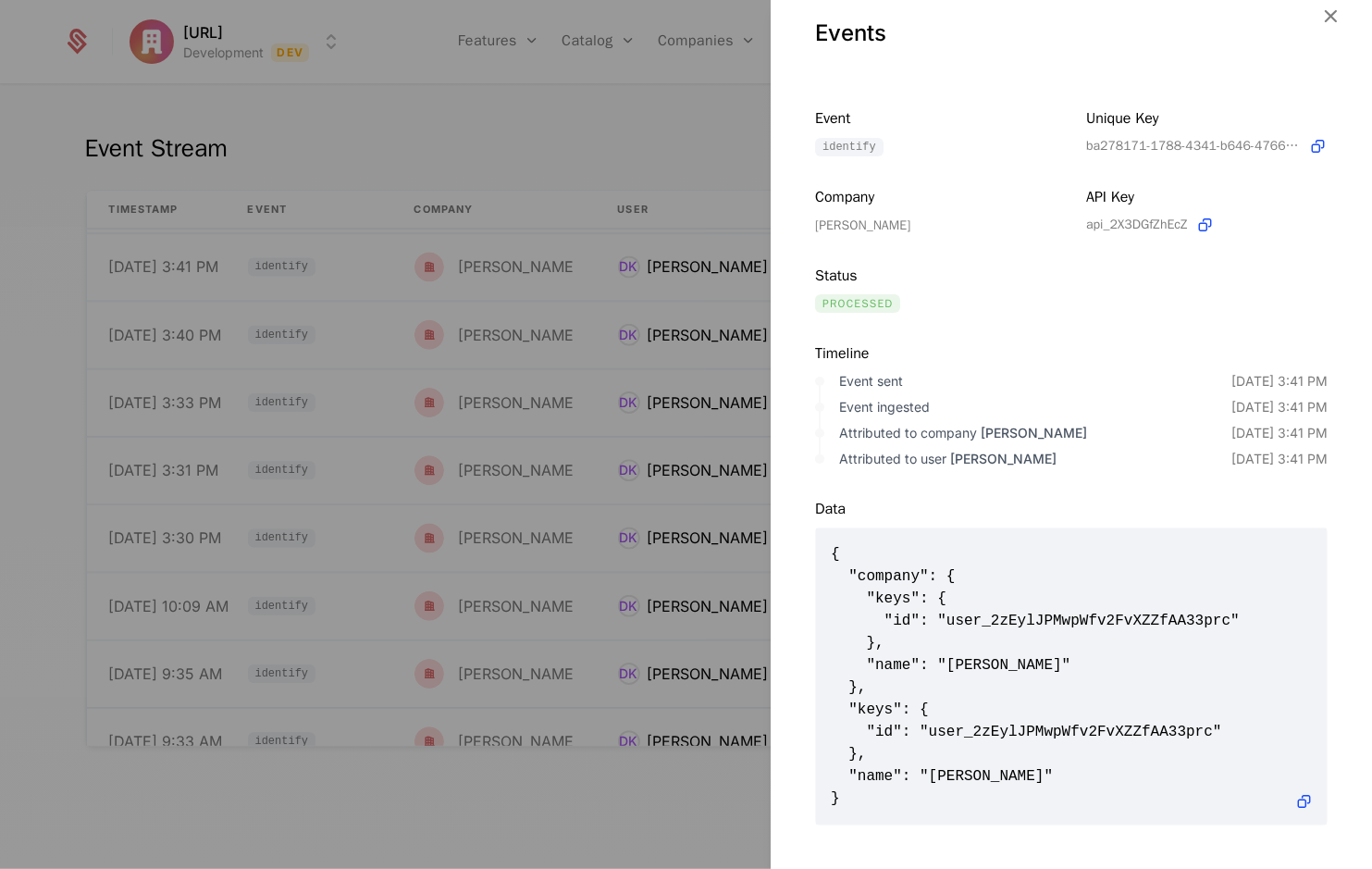 scroll, scrollTop: 0, scrollLeft: 0, axis: both 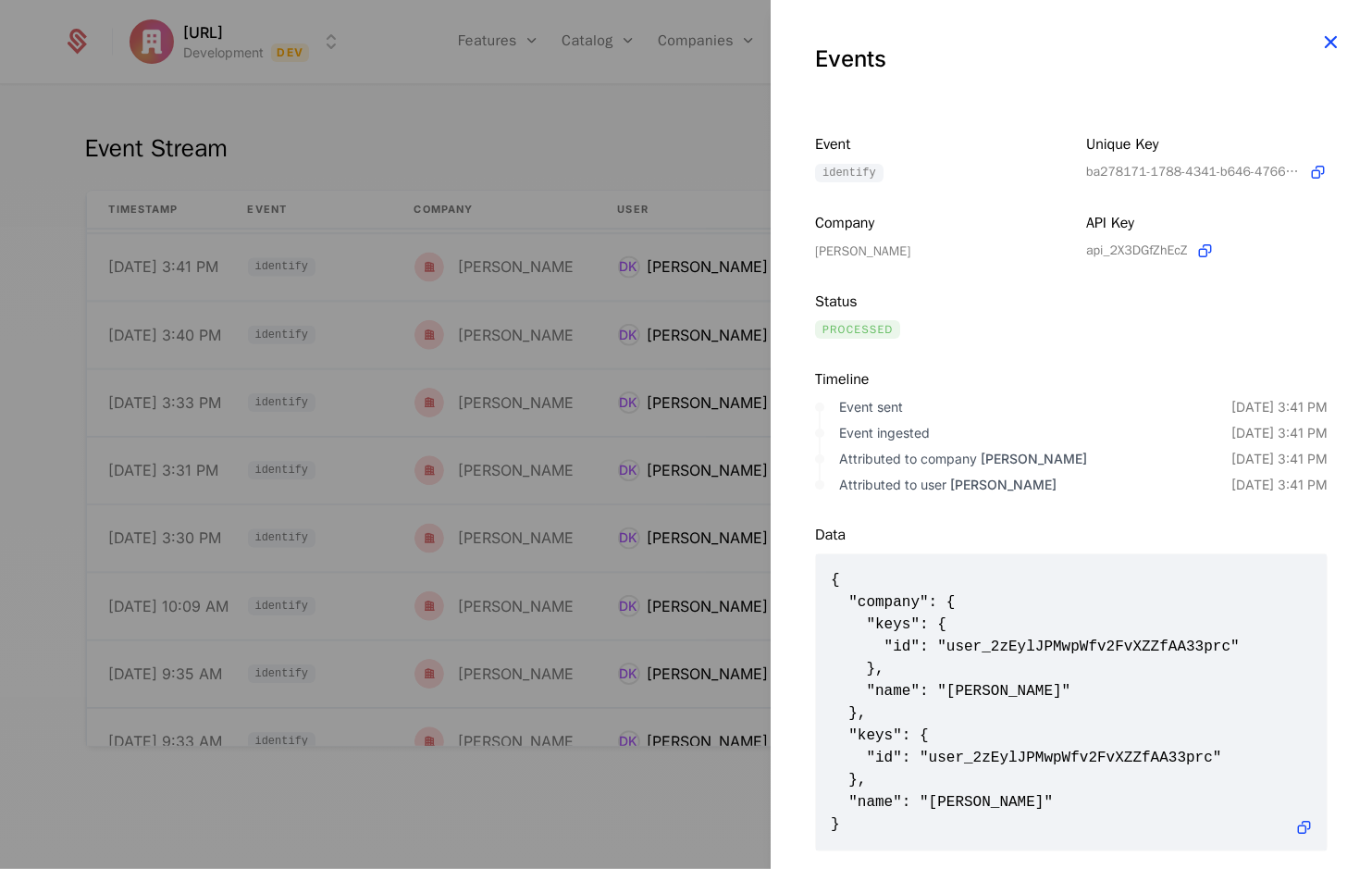 click at bounding box center [1330, 42] 